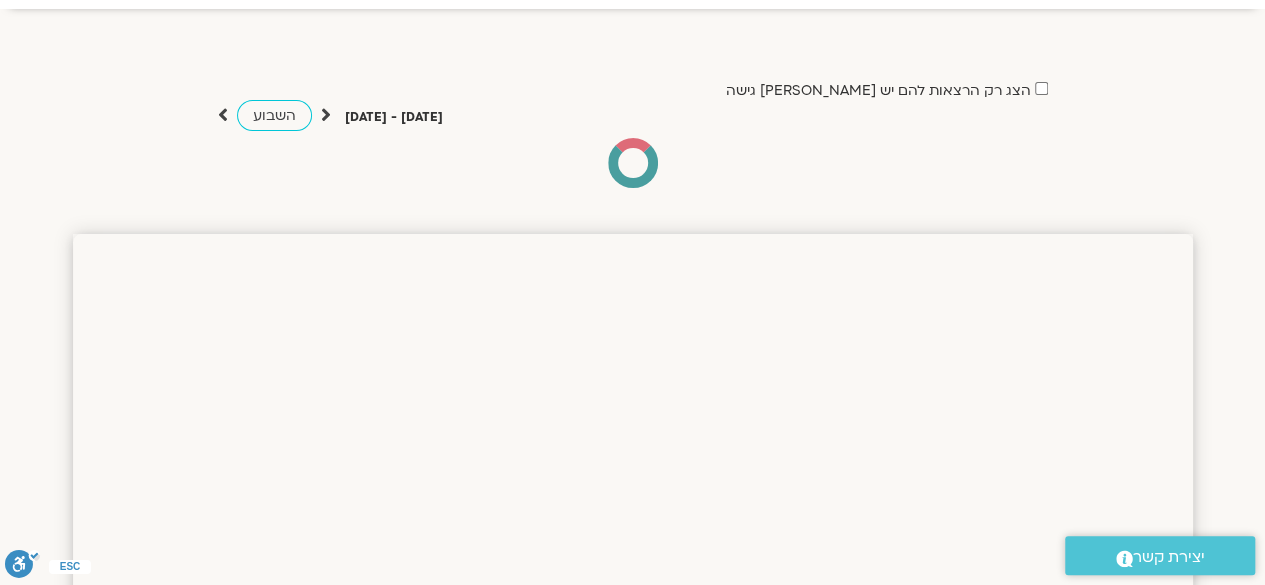 scroll, scrollTop: 101, scrollLeft: 0, axis: vertical 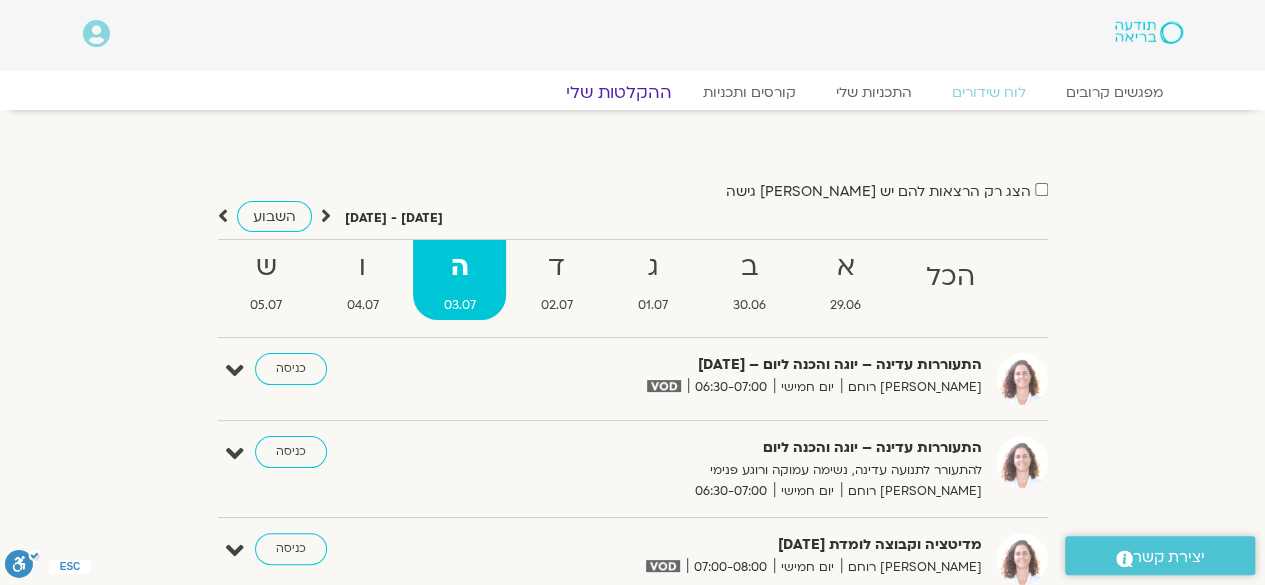 click on "ההקלטות שלי" 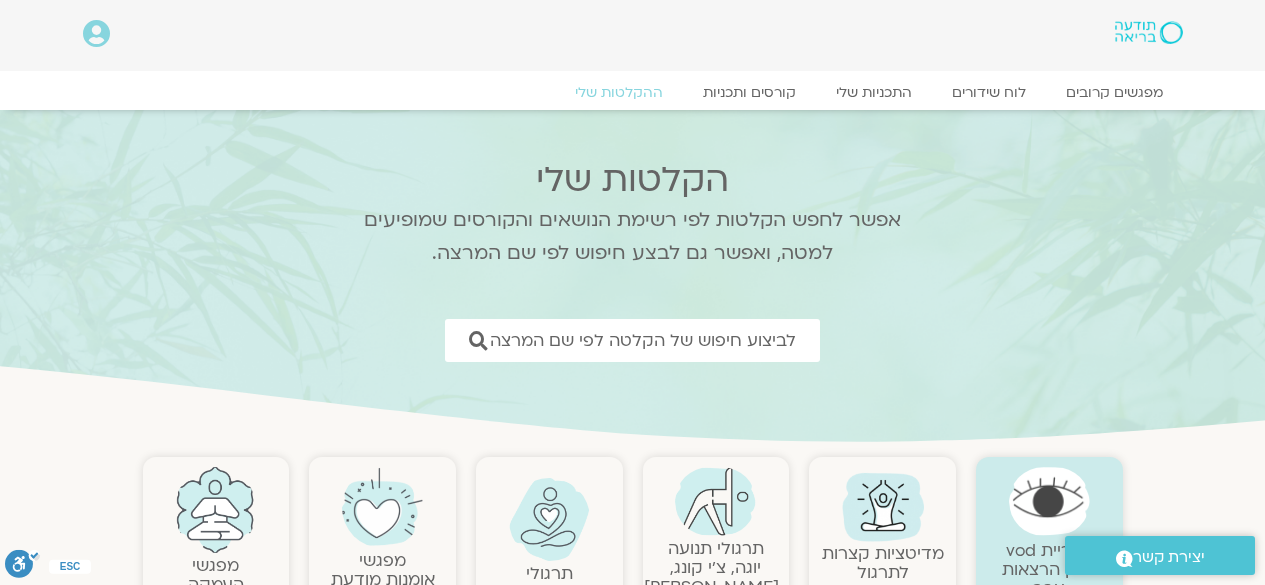 scroll, scrollTop: 2, scrollLeft: 0, axis: vertical 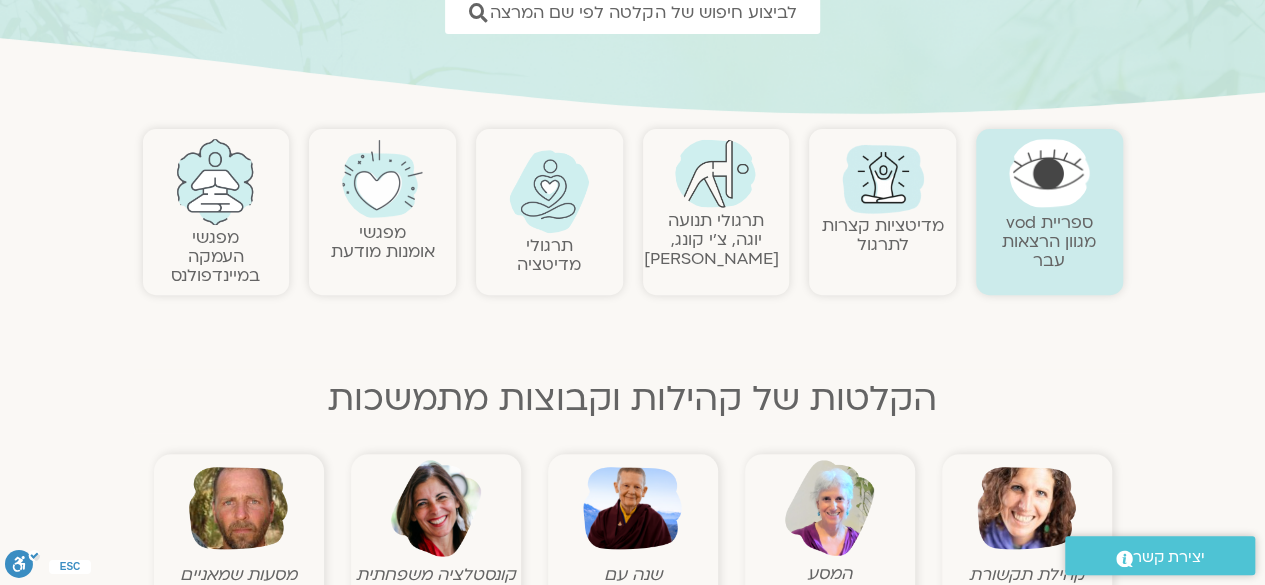 click on "מדיטציות קצרות לתרגול" at bounding box center [883, 235] 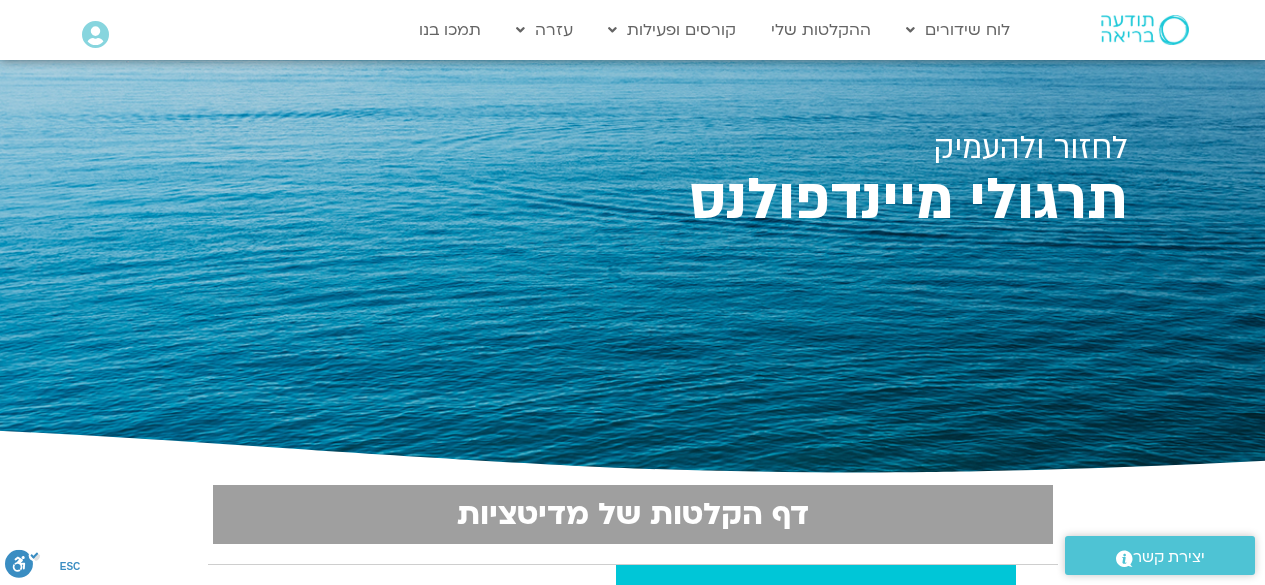 scroll, scrollTop: 0, scrollLeft: 0, axis: both 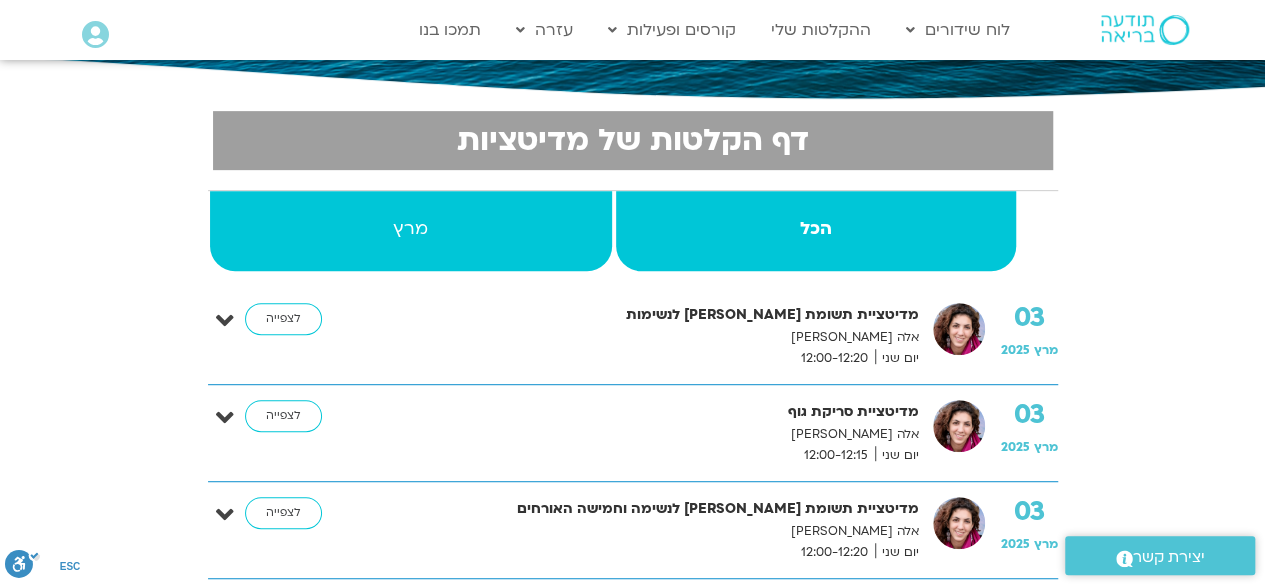 click on "מרץ" at bounding box center (411, 229) 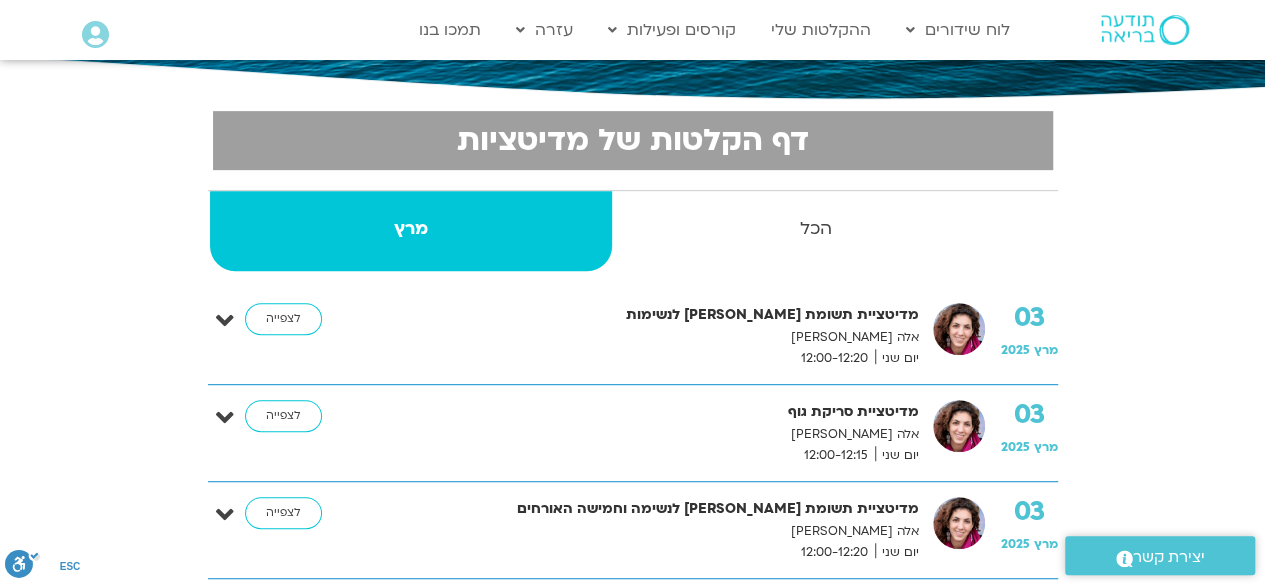 click on "מרץ" at bounding box center [411, 229] 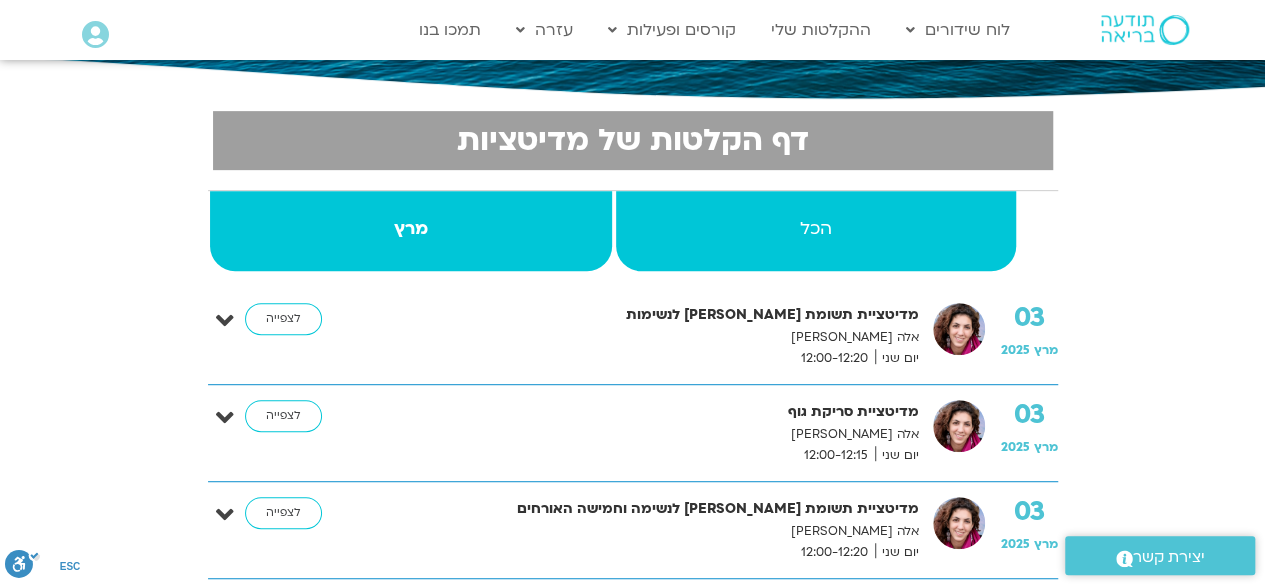 click on "הכל" at bounding box center [816, 229] 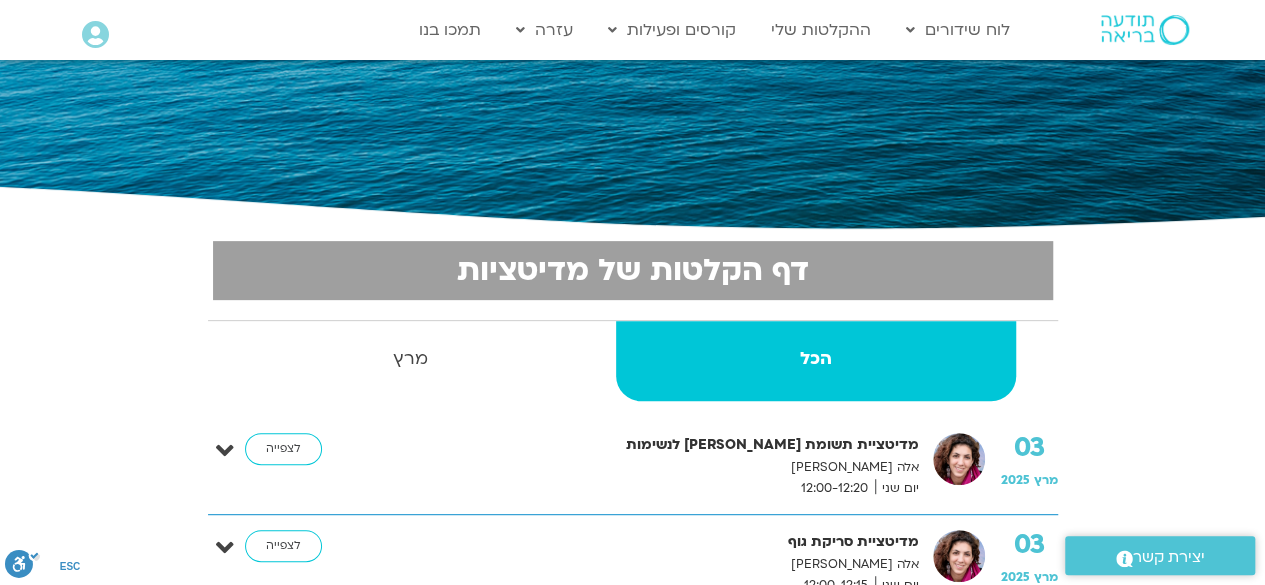 scroll, scrollTop: 236, scrollLeft: 0, axis: vertical 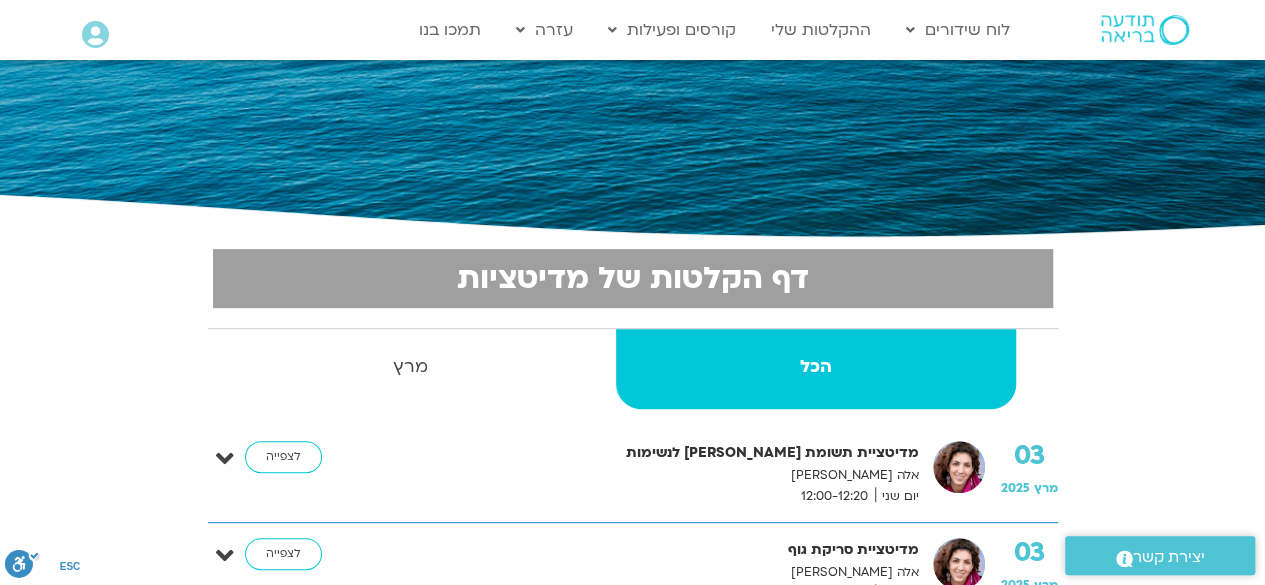 click at bounding box center [632, 31] 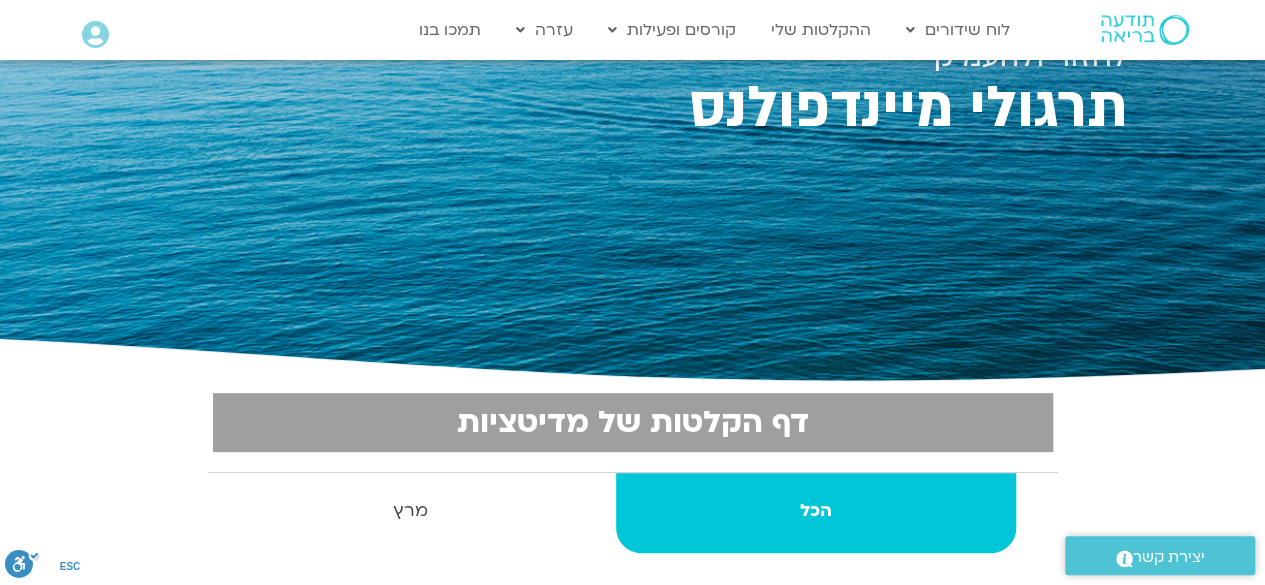 scroll, scrollTop: 0, scrollLeft: 0, axis: both 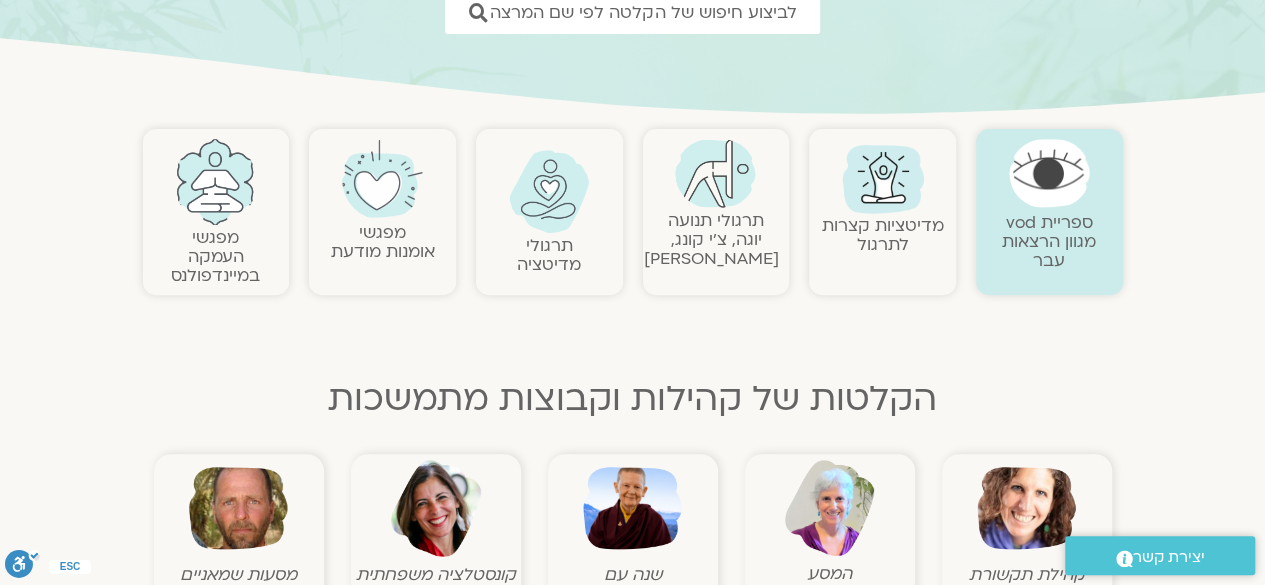 click on "תרגולי תנועה   יוגה, צ׳י קונג, פלדנקרייז" at bounding box center (711, 239) 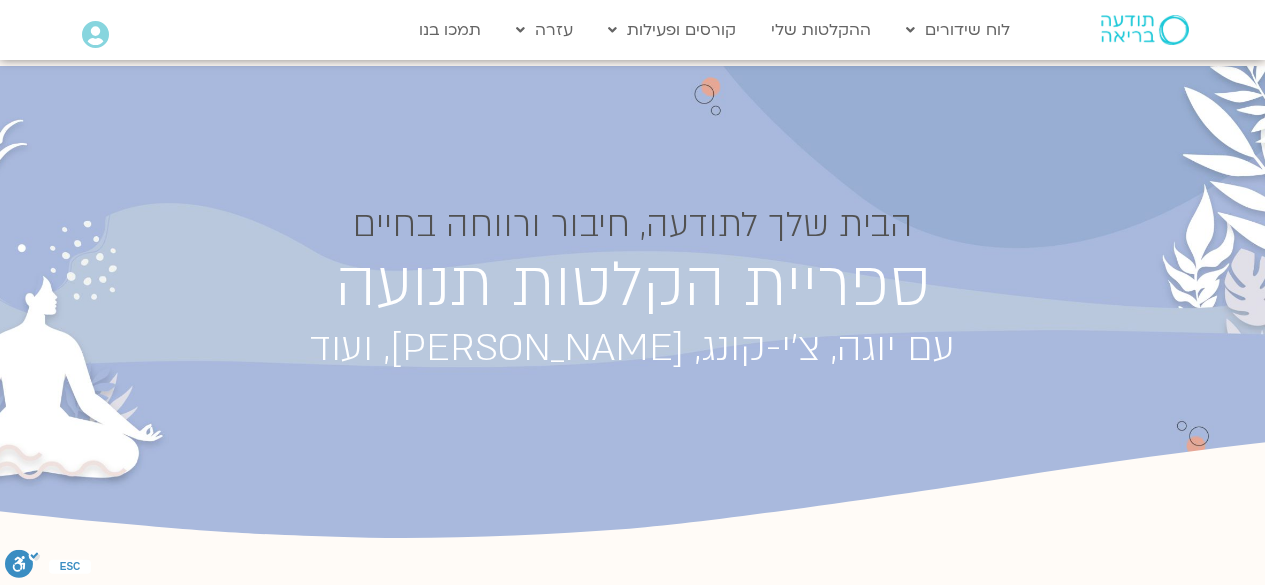 scroll, scrollTop: 0, scrollLeft: 0, axis: both 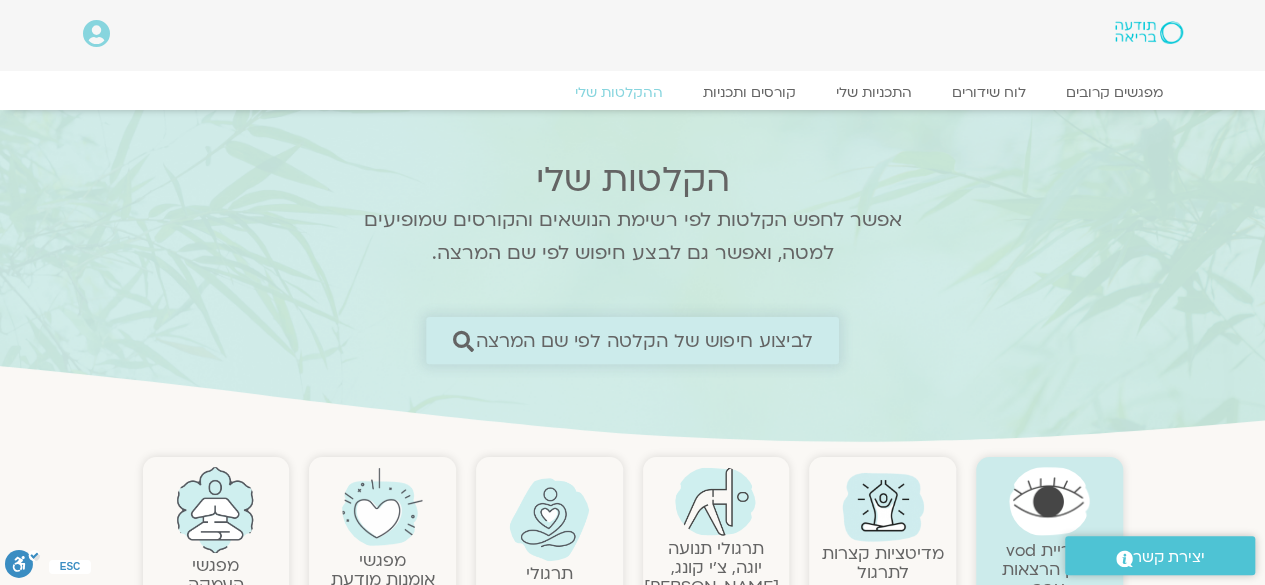 click on "לביצוע חיפוש של הקלטה לפי שם המרצה" at bounding box center (644, 340) 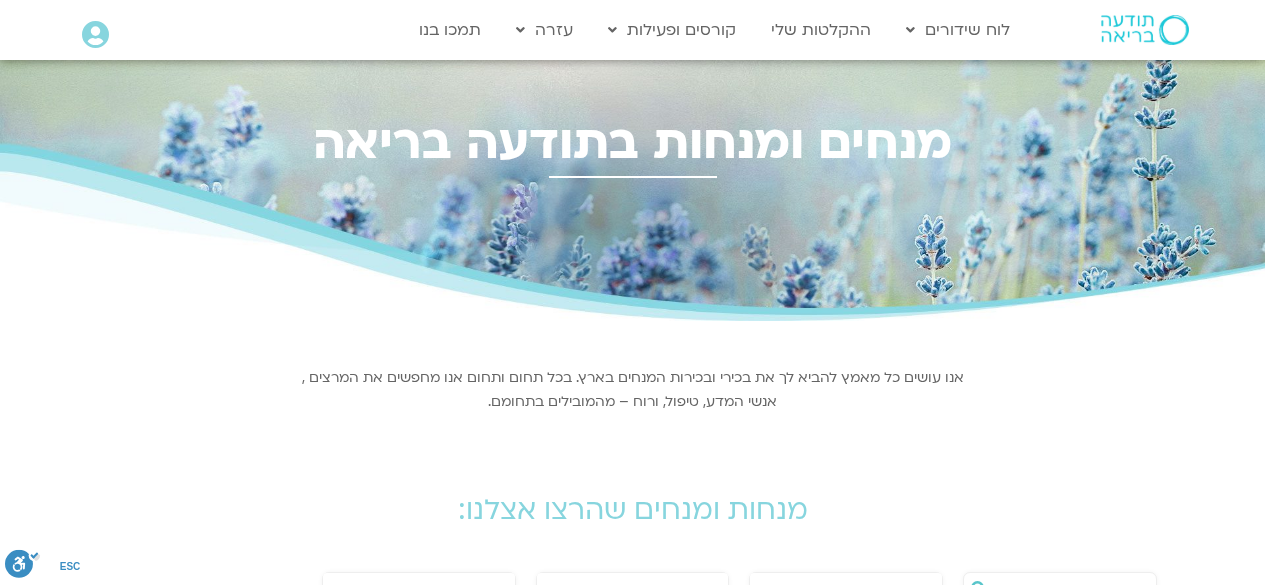scroll, scrollTop: 0, scrollLeft: 0, axis: both 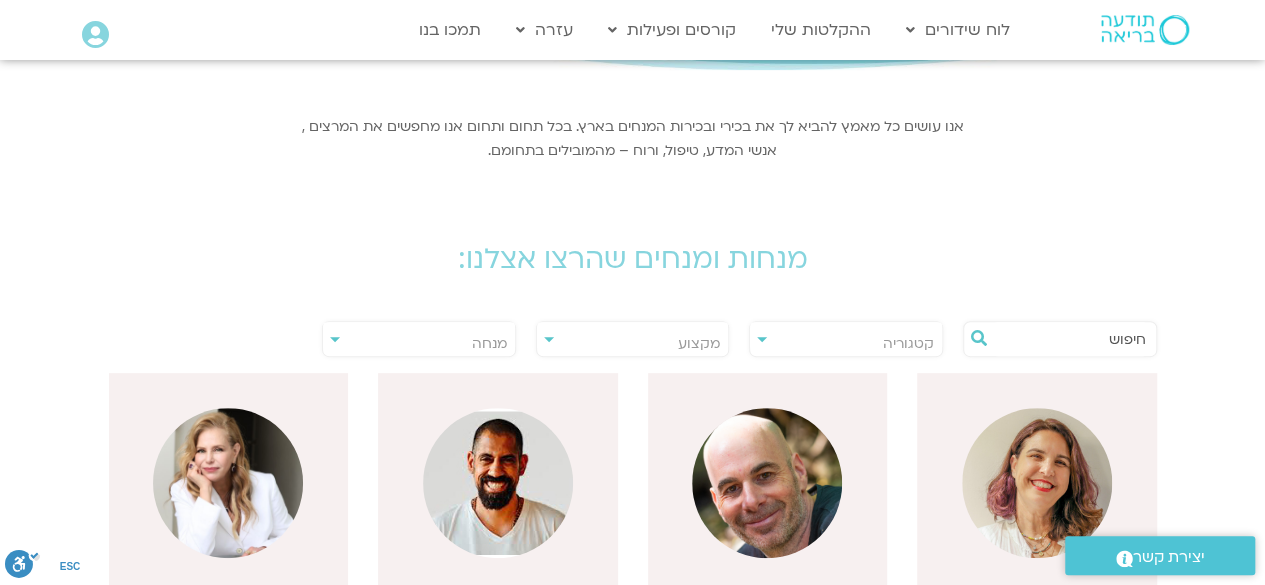 click on "מנחה" at bounding box center [489, 343] 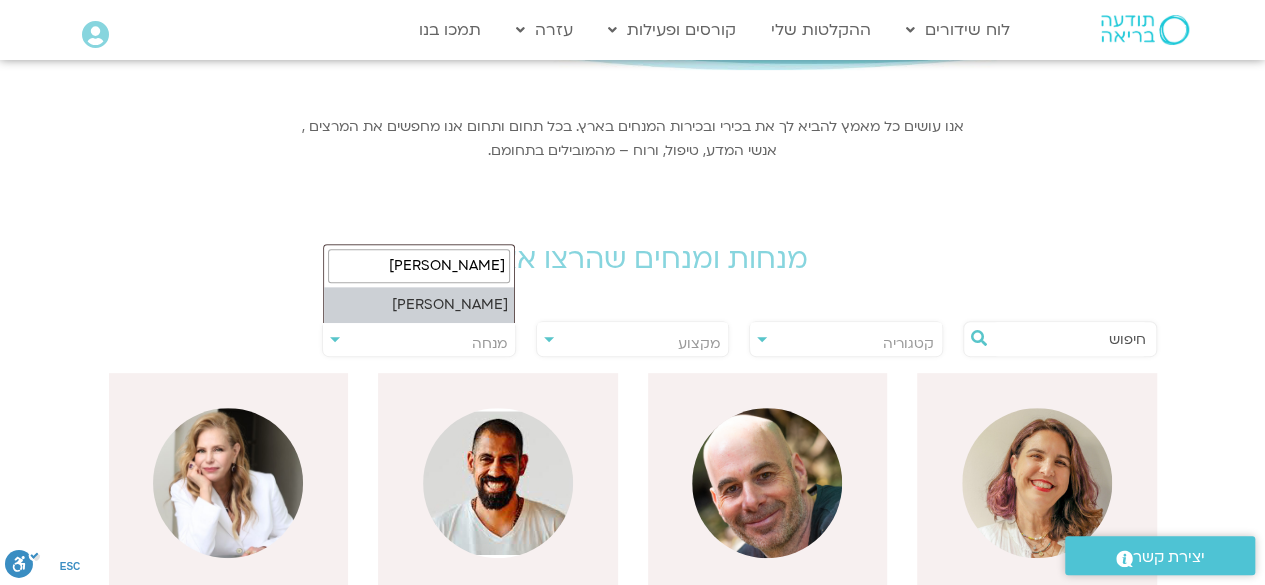type on "קוטין" 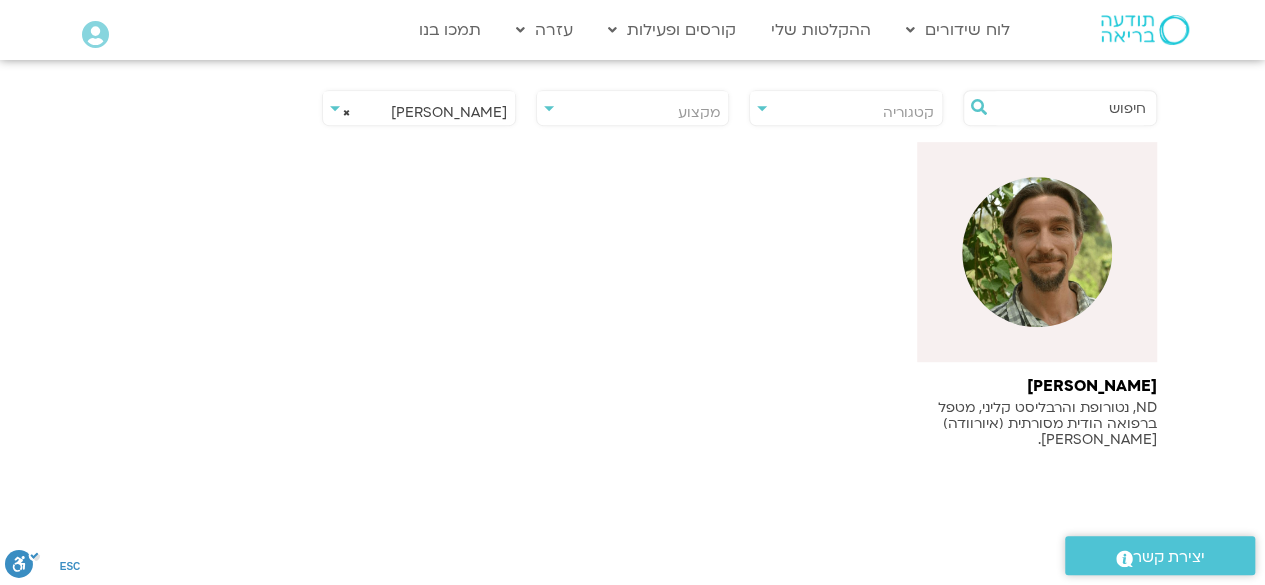 scroll, scrollTop: 483, scrollLeft: 0, axis: vertical 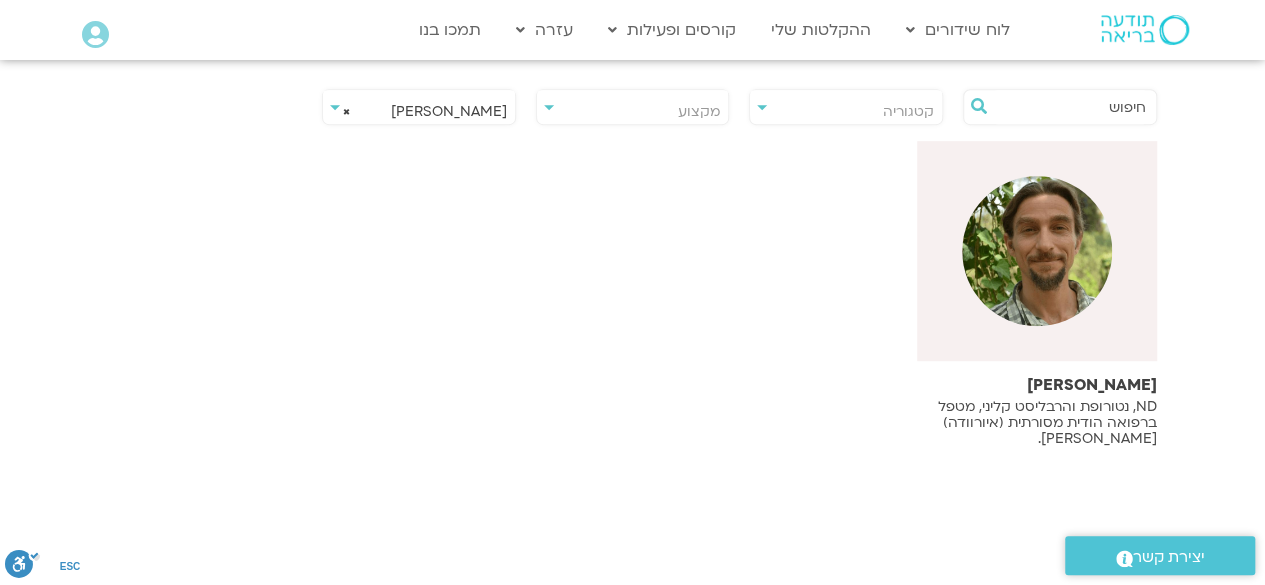click on "ND, נטורופת והרבליסט קליני, מטפל ברפואה הודית מסורתית (איורוודה) [PERSON_NAME]." at bounding box center (1037, 423) 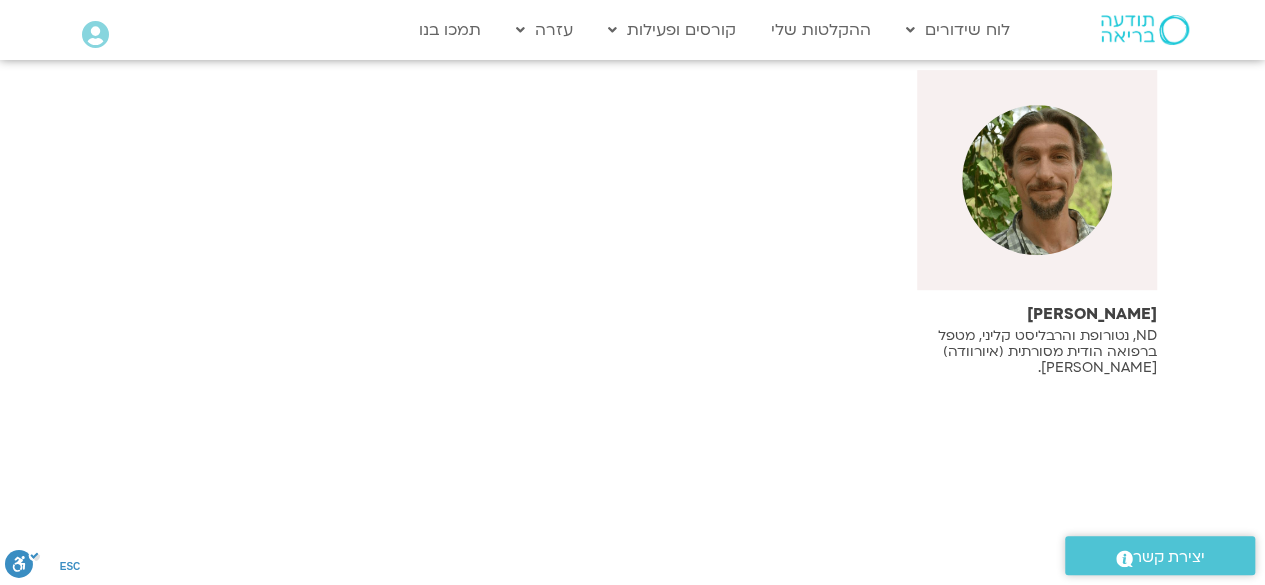 scroll, scrollTop: 555, scrollLeft: 0, axis: vertical 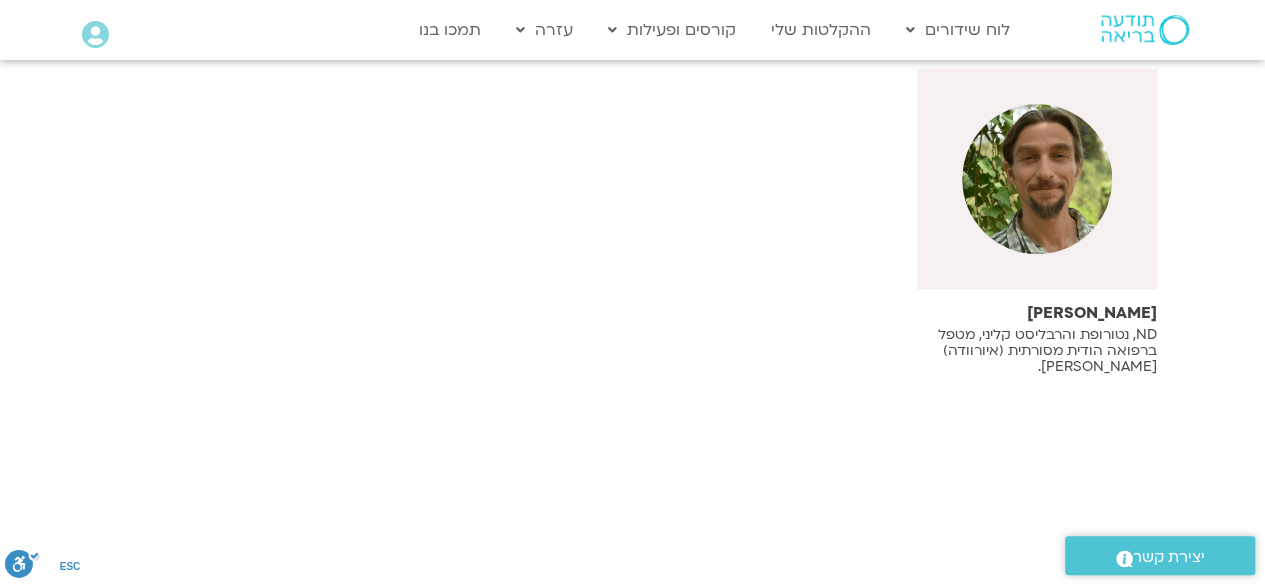 click on "ND, נטורופת והרבליסט קליני, מטפל ברפואה הודית מסורתית (איורוודה) [PERSON_NAME]." at bounding box center [1037, 351] 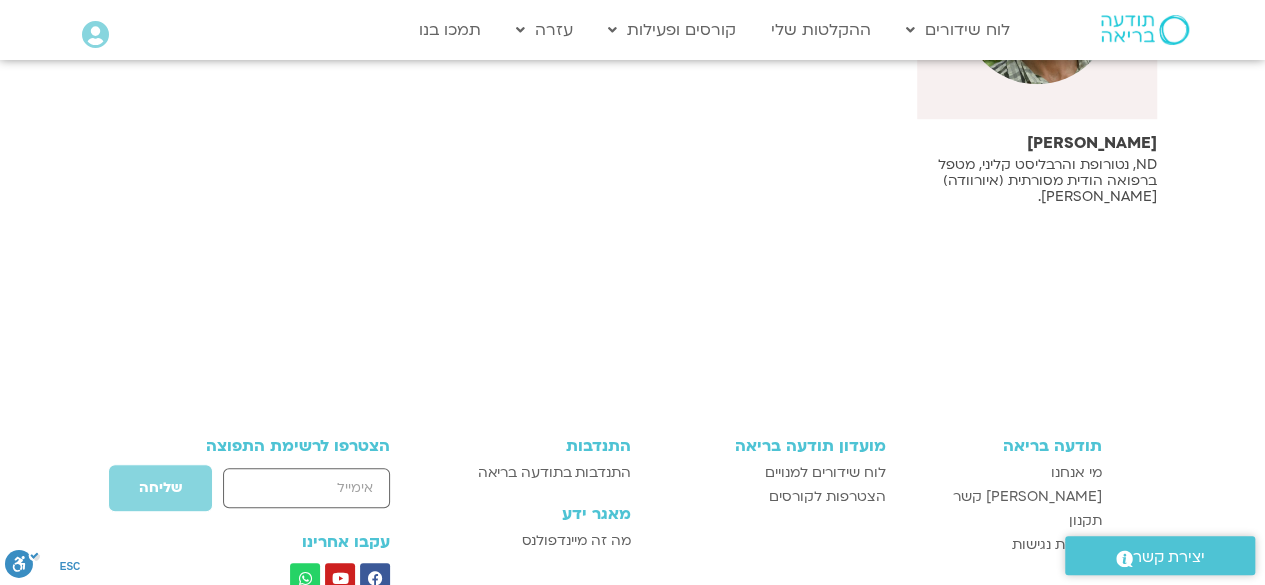 scroll, scrollTop: 726, scrollLeft: 0, axis: vertical 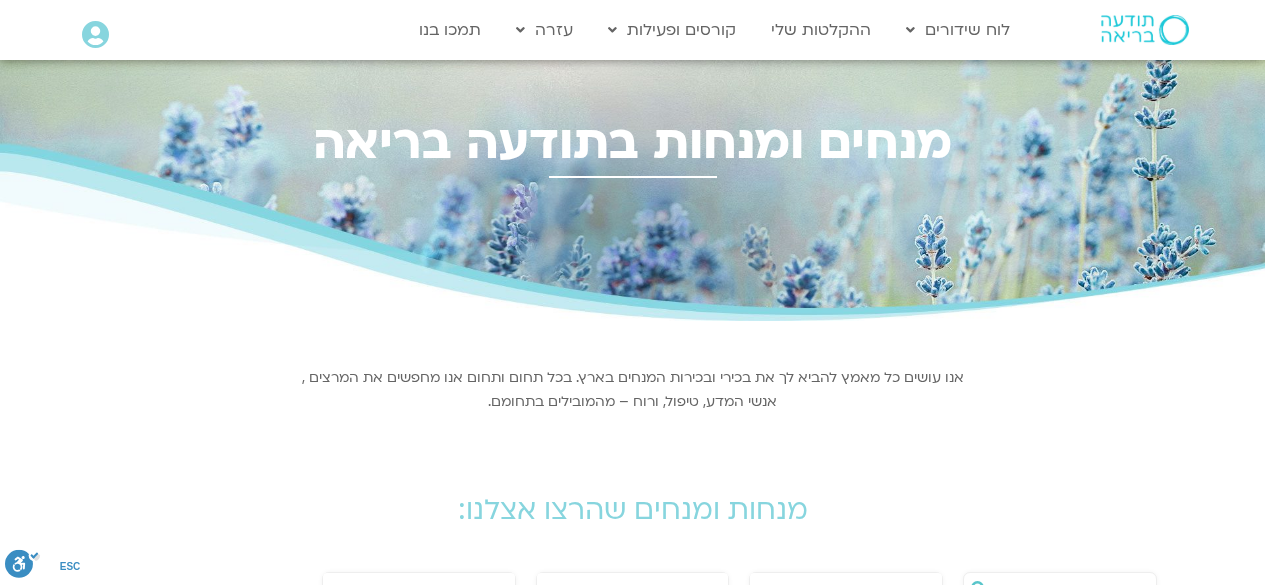 select on "****" 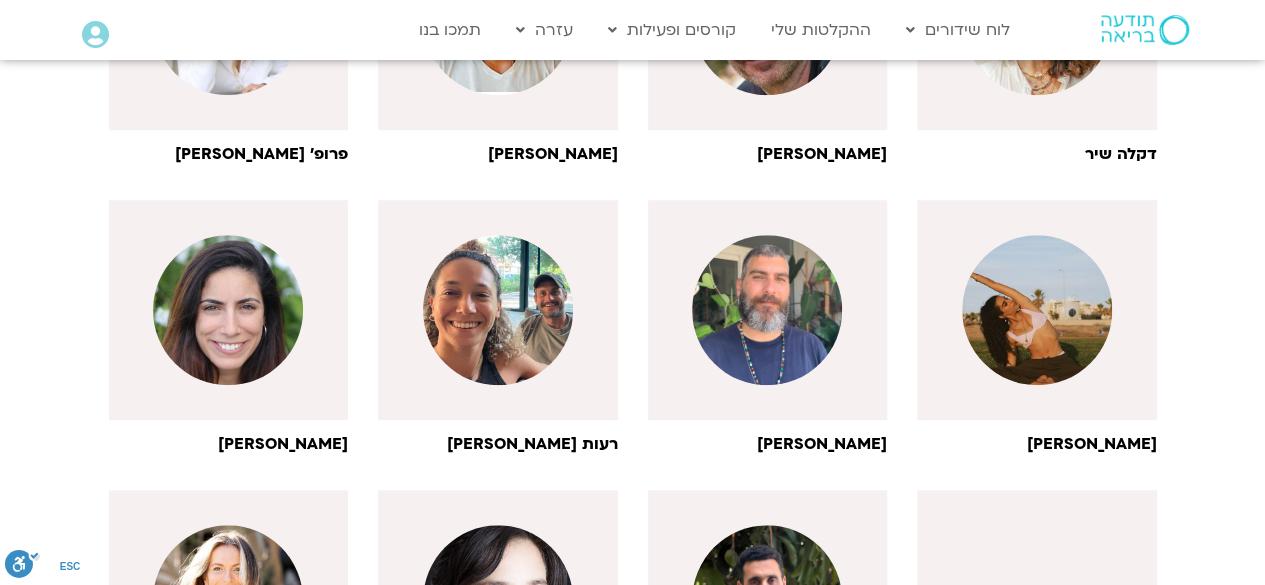 scroll, scrollTop: 0, scrollLeft: 0, axis: both 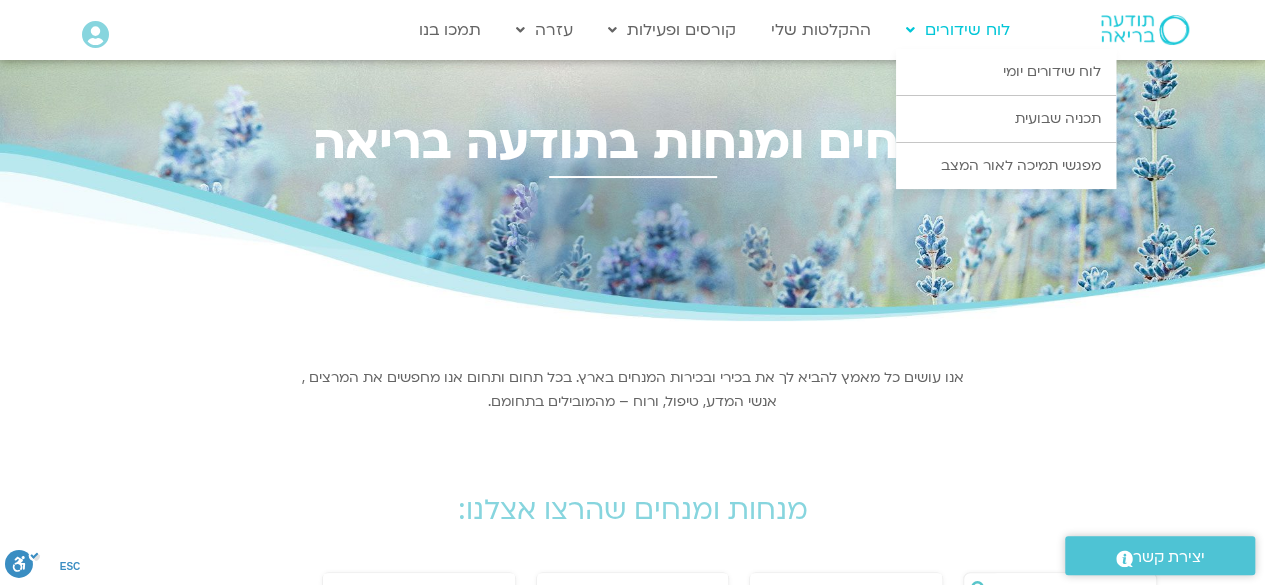 click on "לוח שידורים" at bounding box center [958, 30] 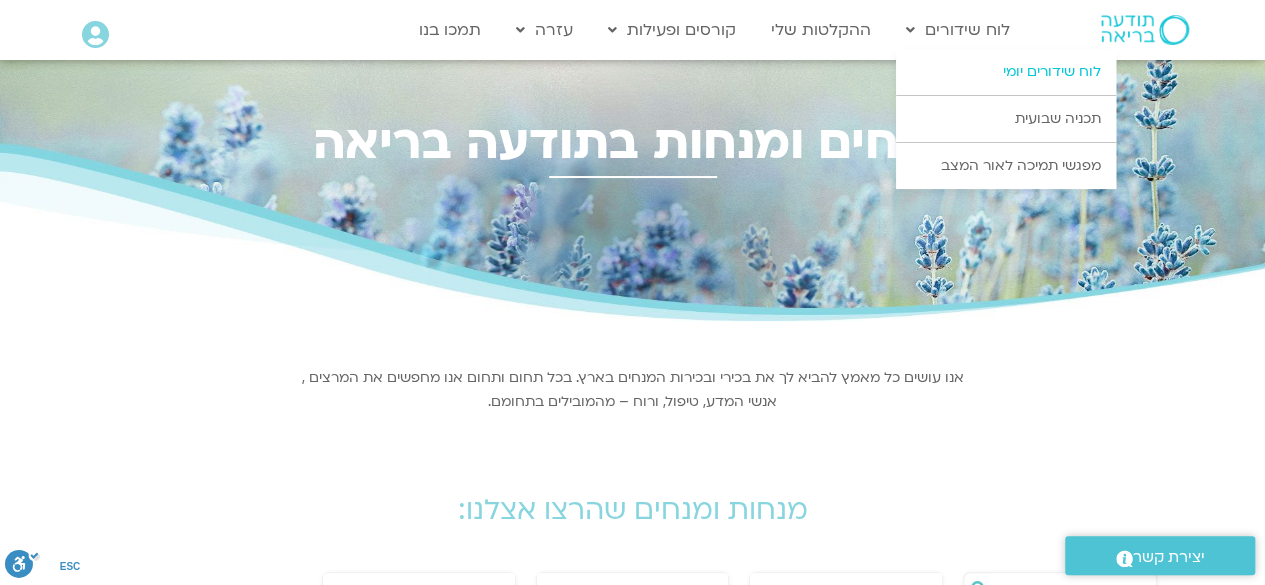 click on "לוח שידורים יומי" at bounding box center [1006, 72] 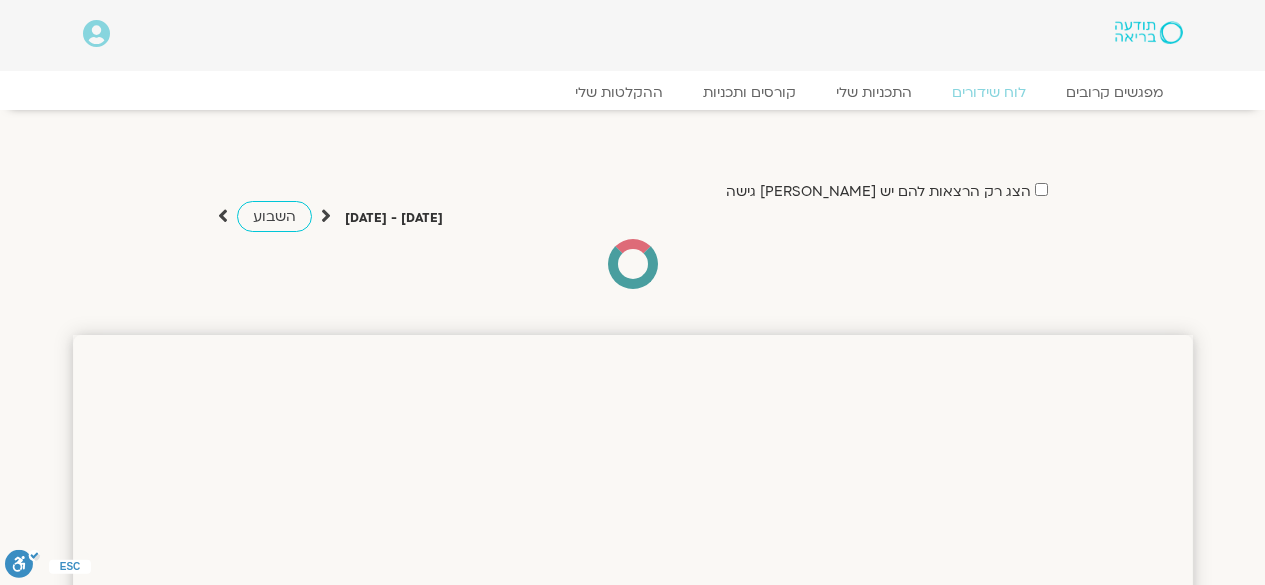 scroll, scrollTop: 0, scrollLeft: 0, axis: both 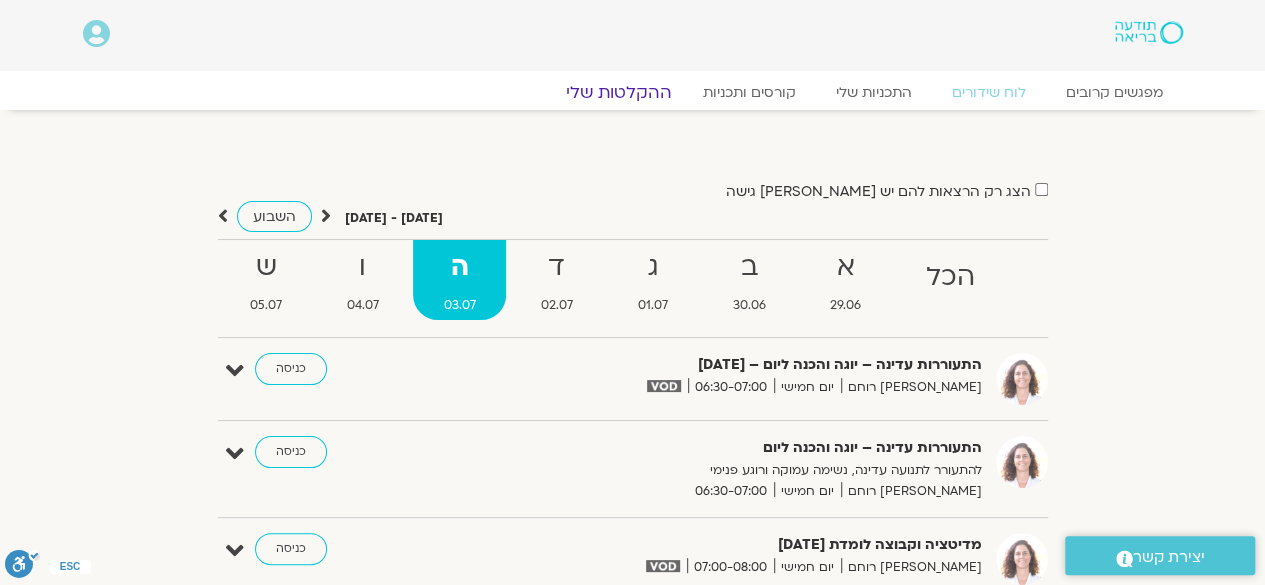 click on "ההקלטות שלי" 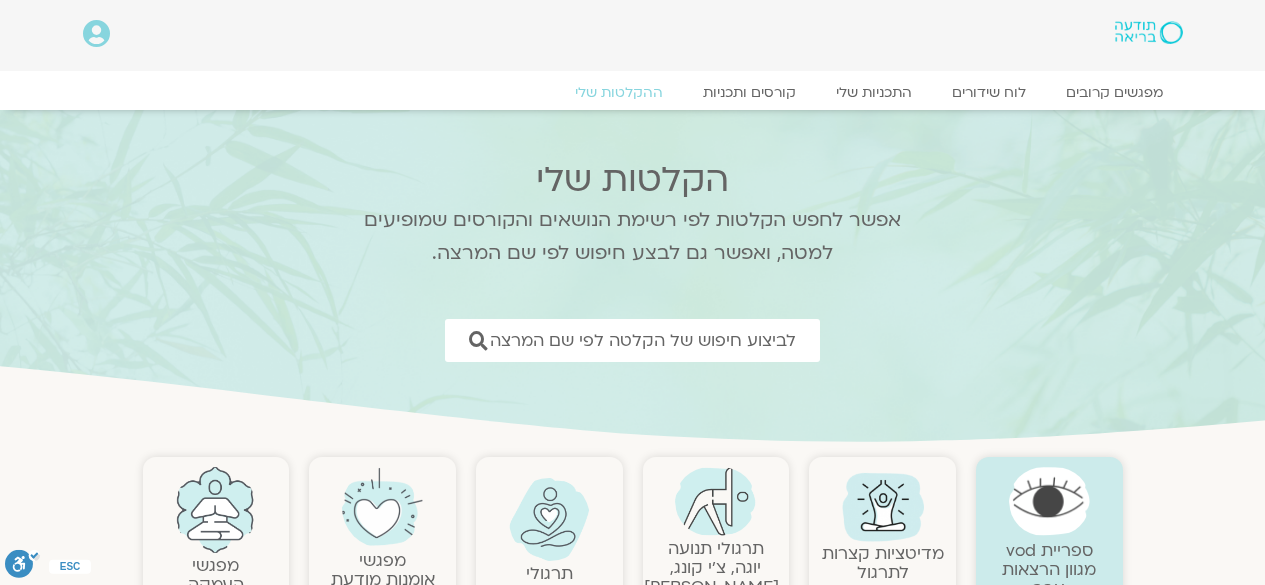 scroll, scrollTop: 0, scrollLeft: 0, axis: both 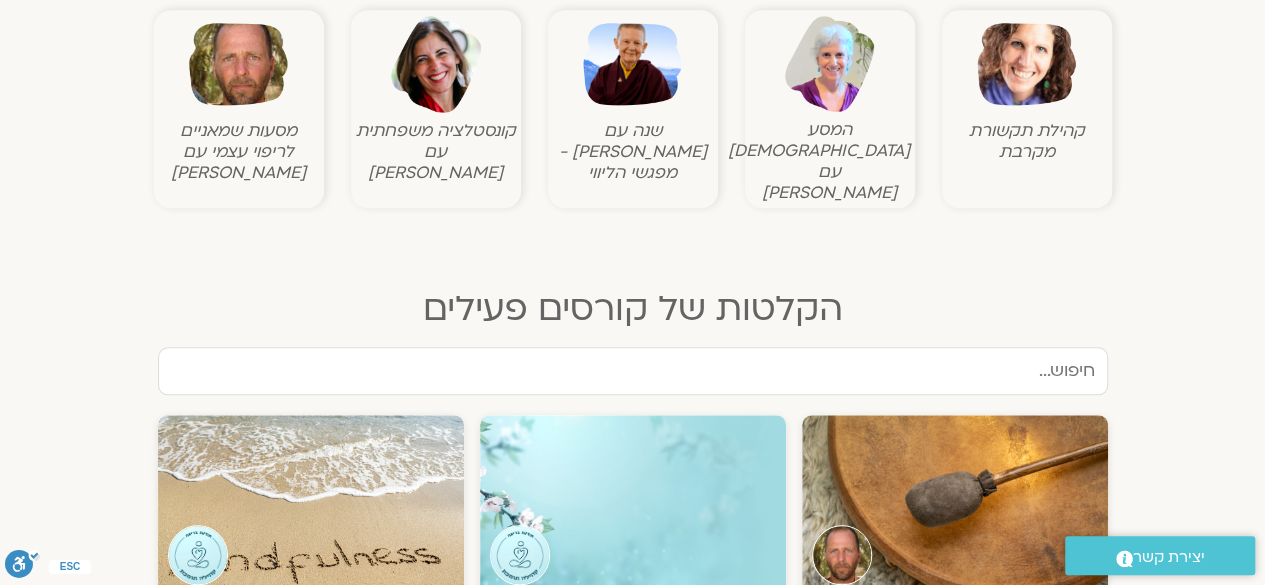 click on "שנה עם [PERSON_NAME] - מפגשי הליווי" at bounding box center [633, 151] 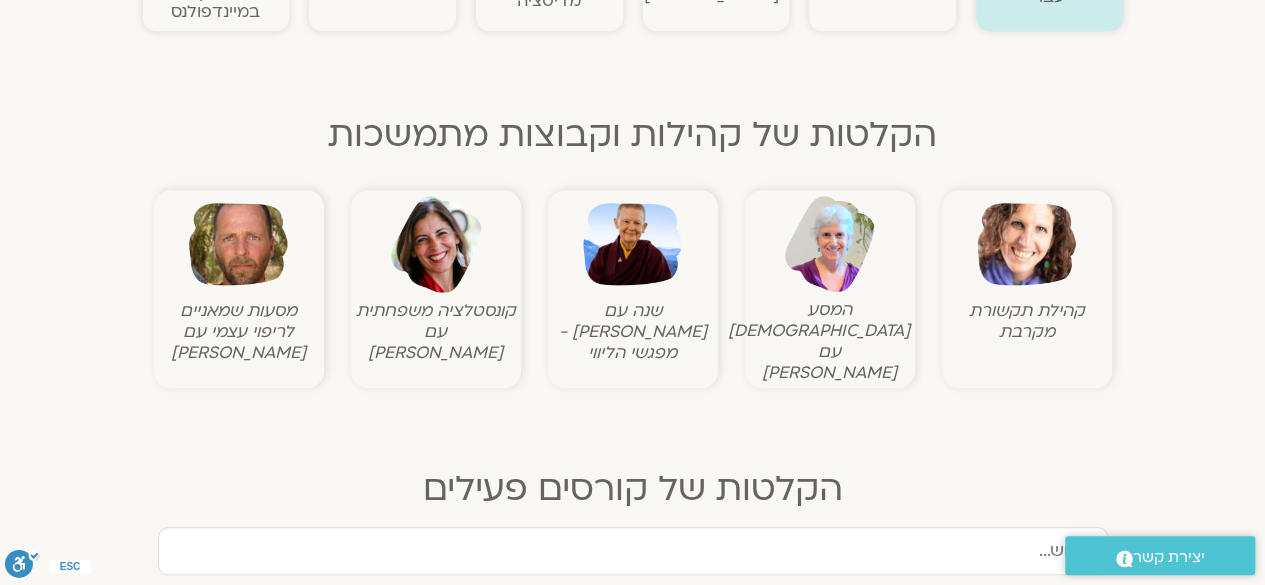 scroll, scrollTop: 588, scrollLeft: 0, axis: vertical 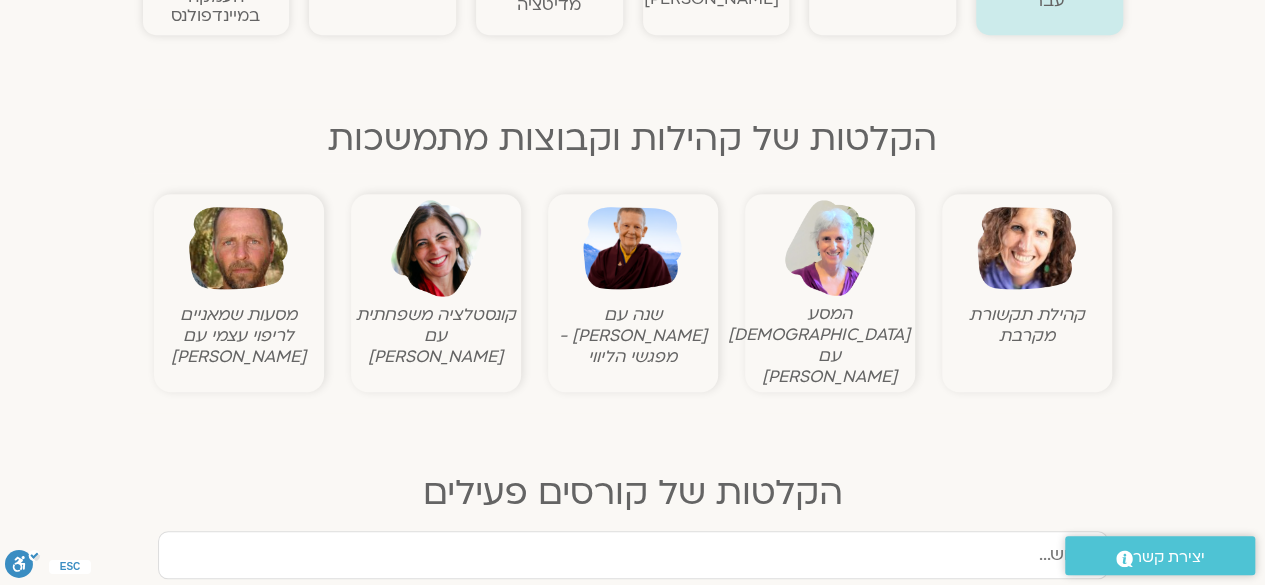 click on "שנה עם פמה צ'ודרון - מפגשי הליווי" at bounding box center (633, 335) 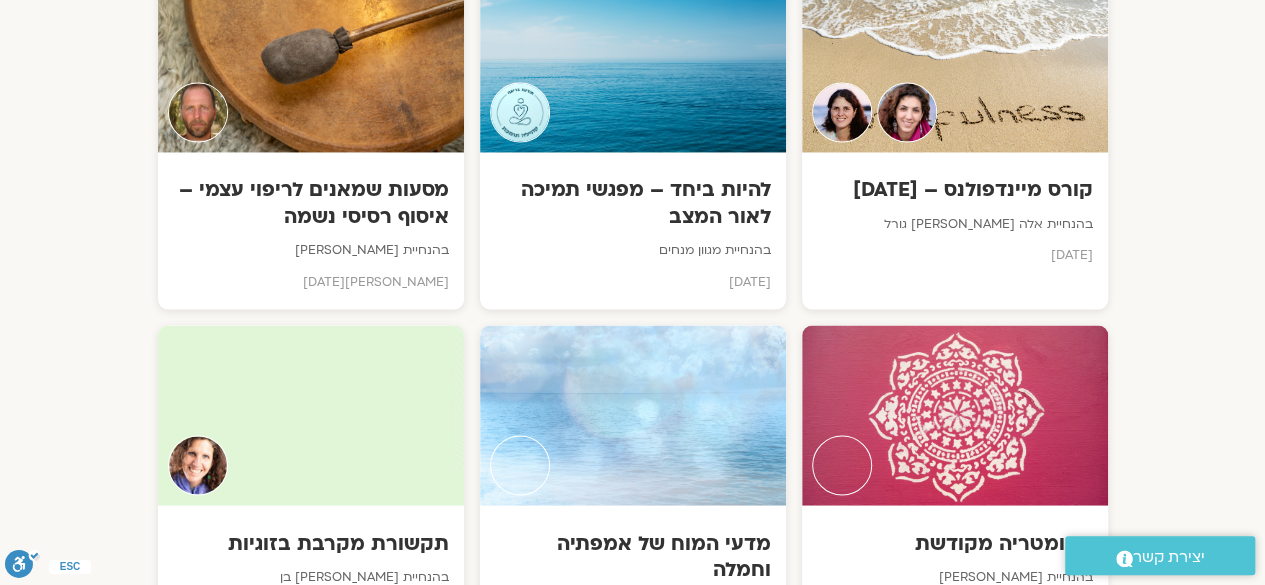 scroll, scrollTop: 1643, scrollLeft: 0, axis: vertical 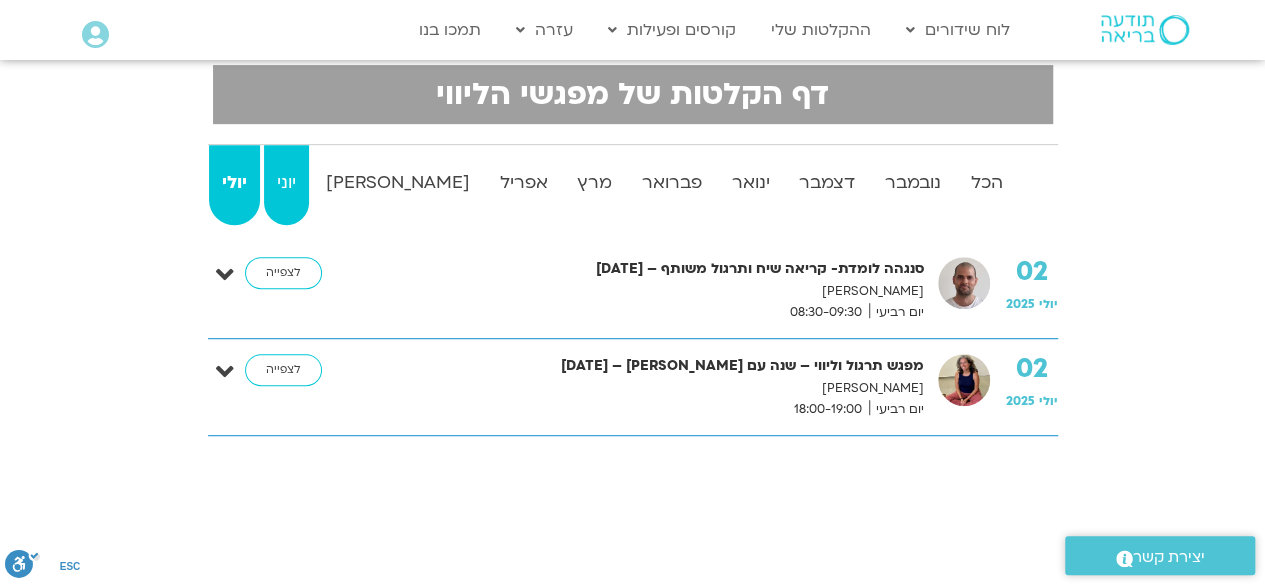 click on "יוני" at bounding box center [286, 183] 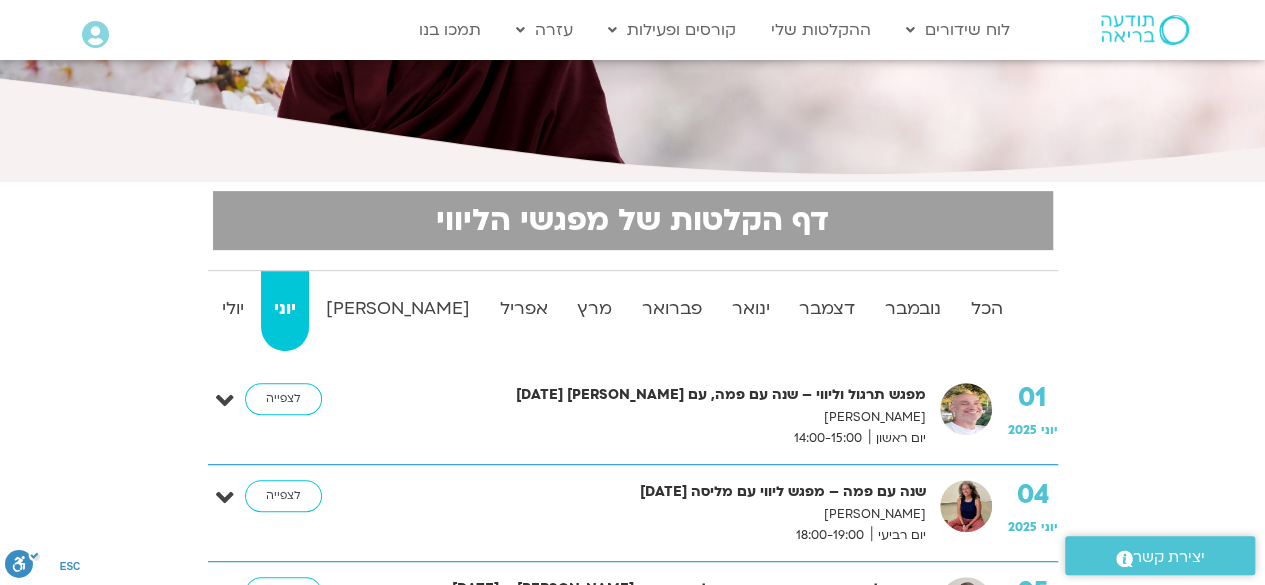 scroll, scrollTop: 301, scrollLeft: 0, axis: vertical 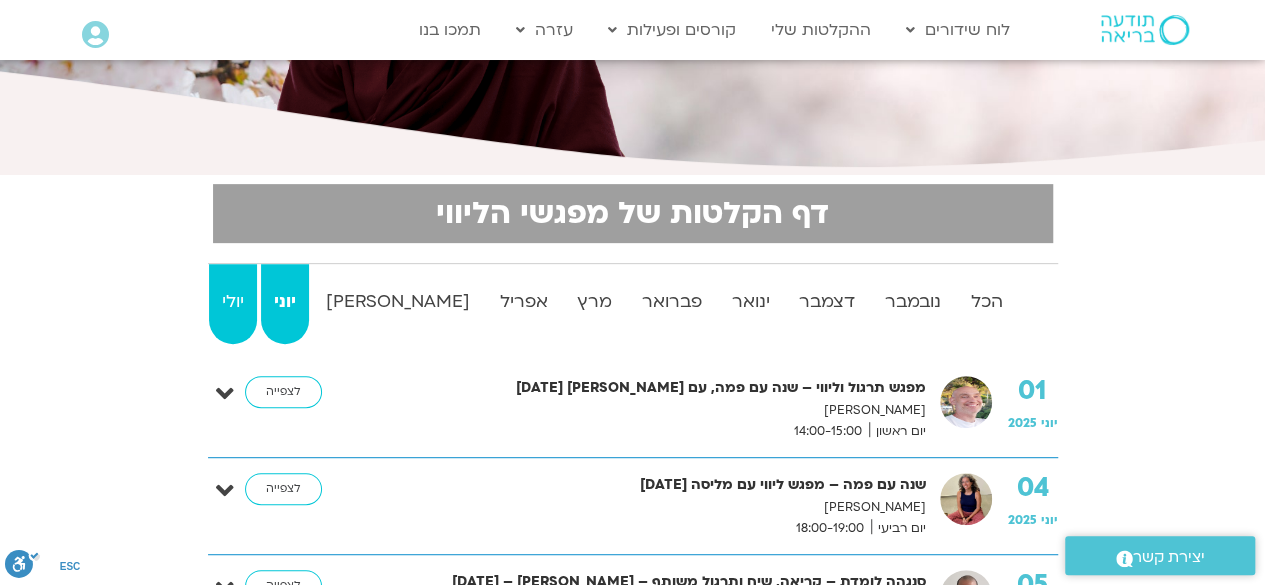 click on "יולי" at bounding box center [233, 302] 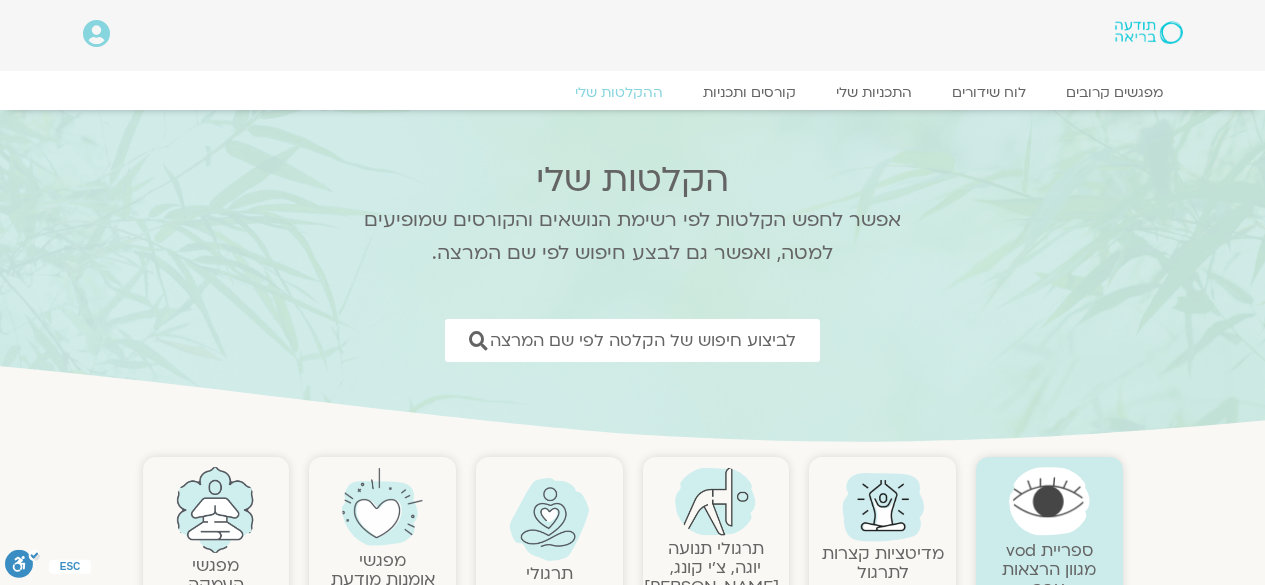 scroll, scrollTop: 3873, scrollLeft: 0, axis: vertical 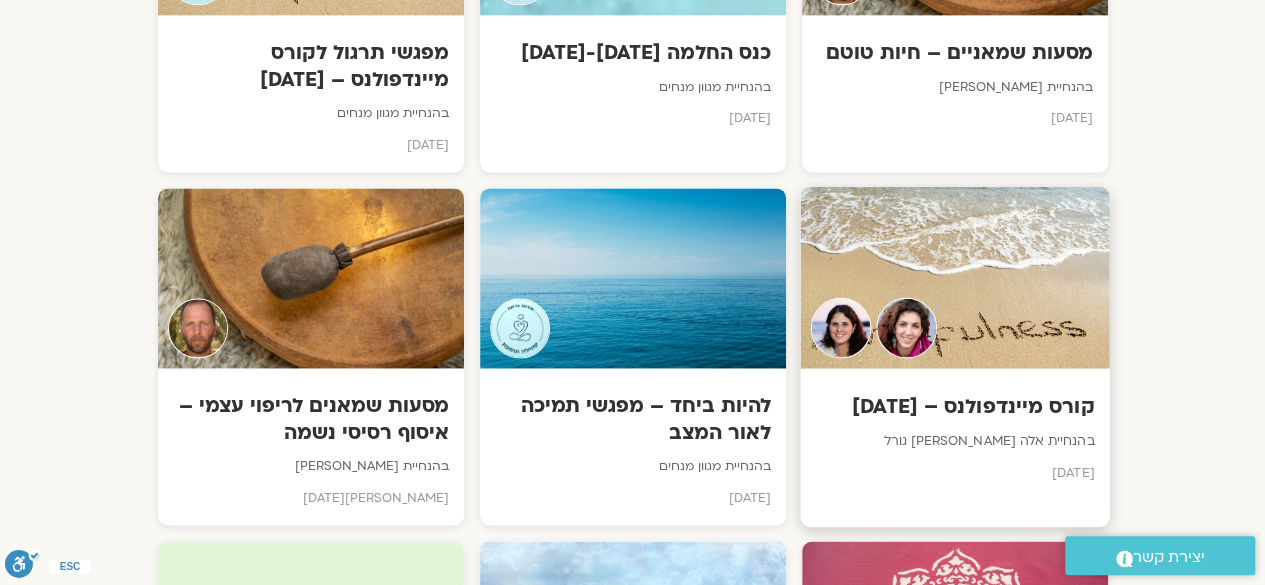 click on "בהנחיית  אלה [PERSON_NAME] גורל" at bounding box center (954, 441) 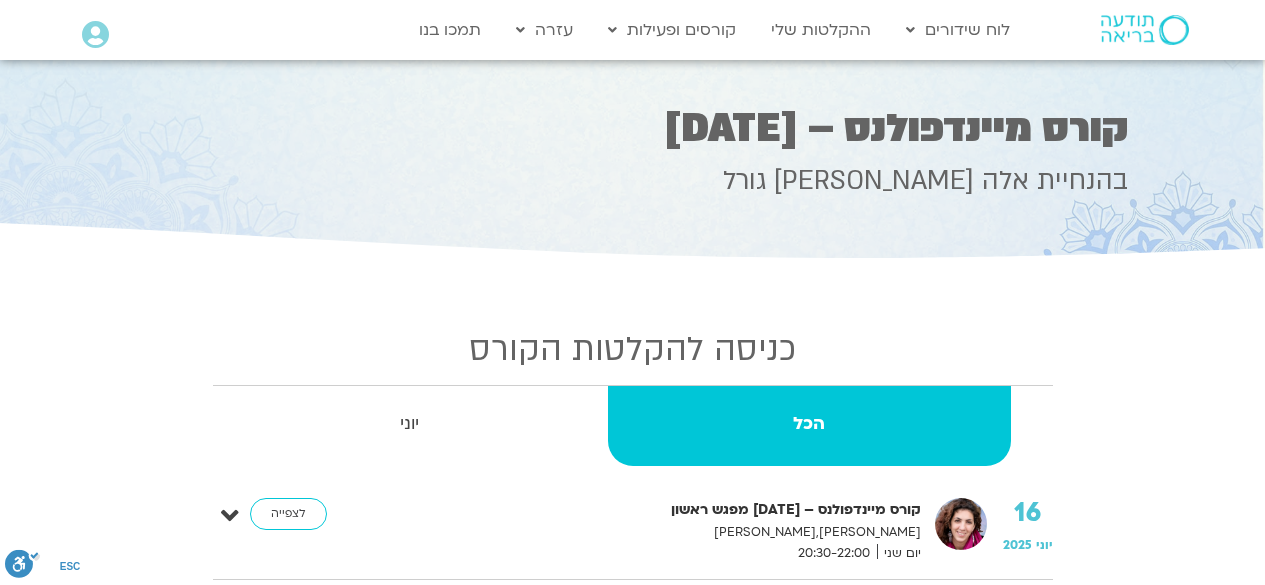 scroll, scrollTop: 0, scrollLeft: 0, axis: both 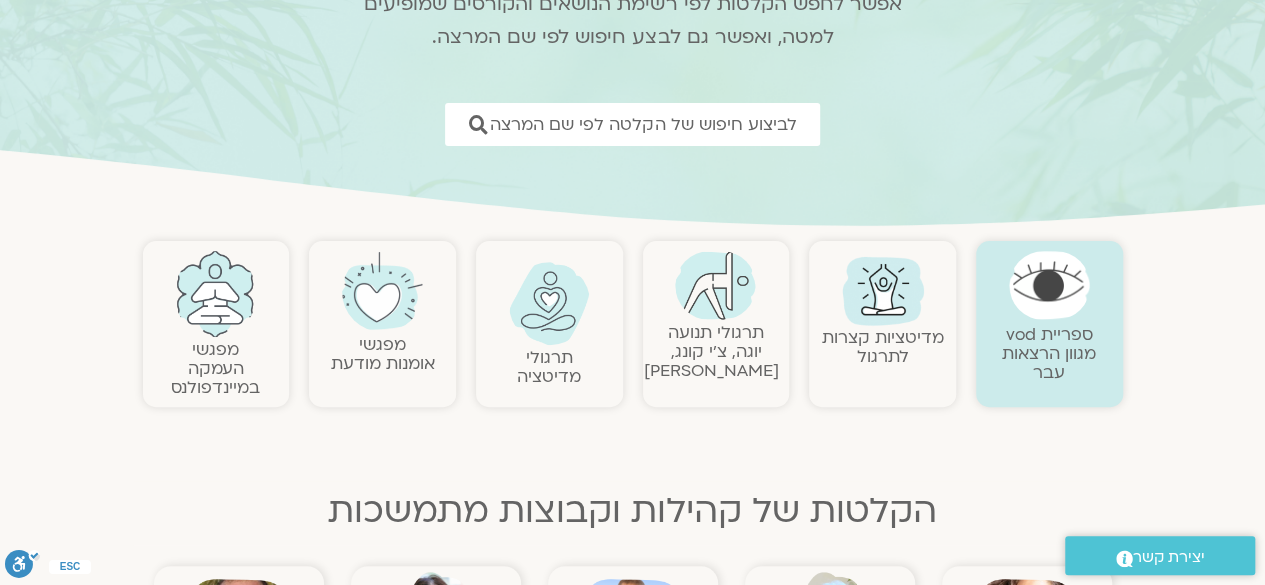 click on "מפגשי   אומנות מודעת" at bounding box center [383, 354] 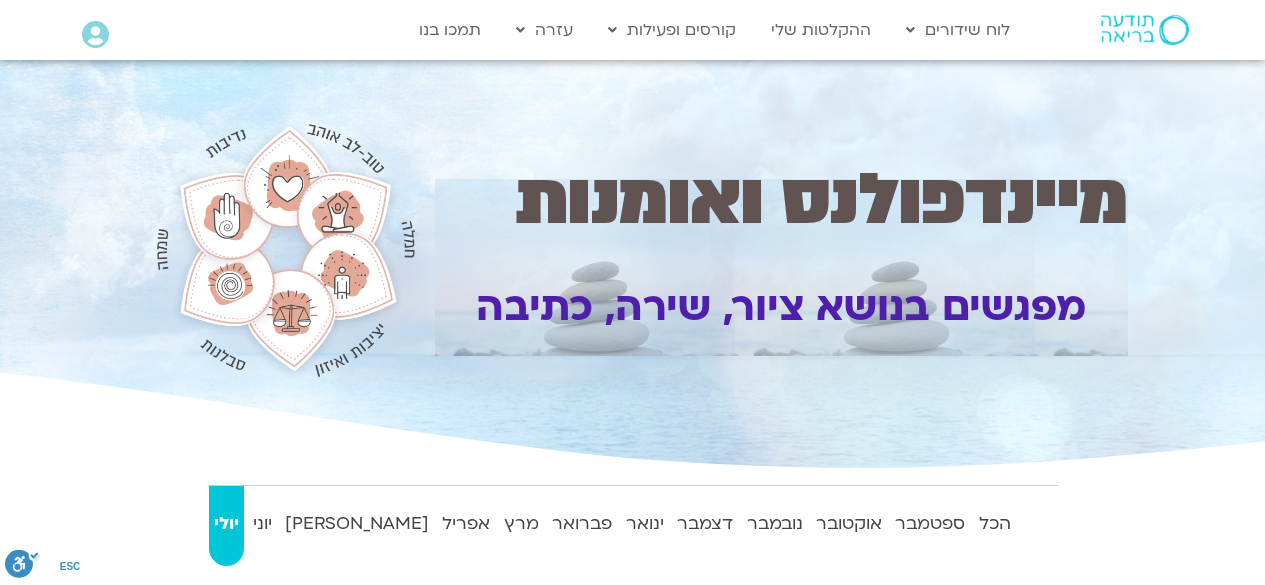 scroll, scrollTop: 0, scrollLeft: 0, axis: both 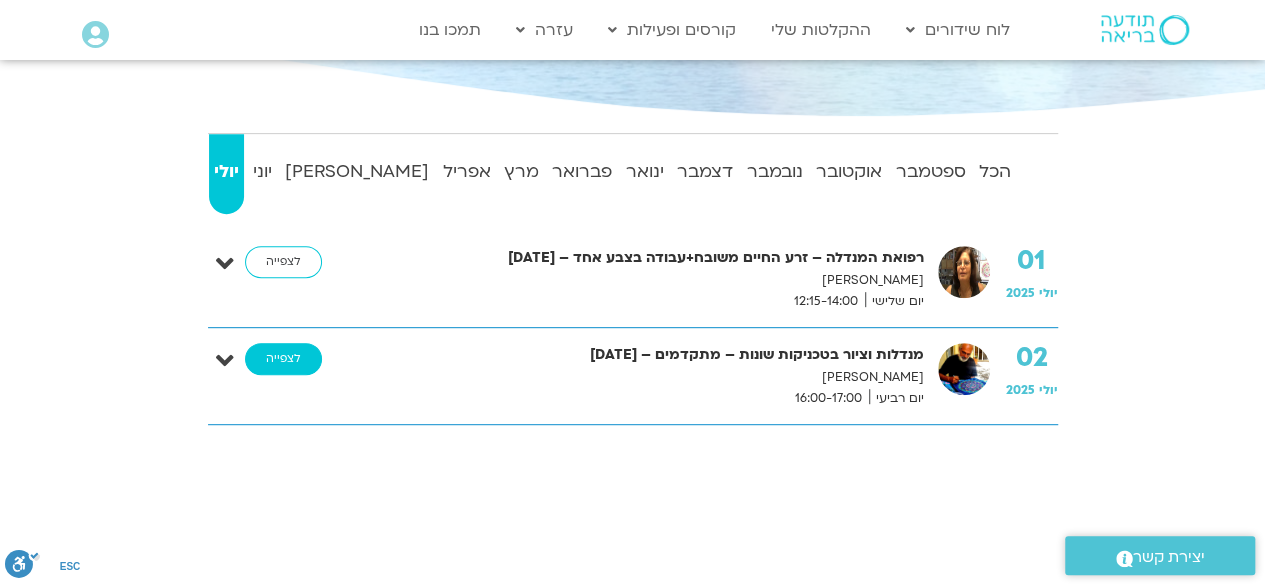 click on "לצפייה" at bounding box center (283, 359) 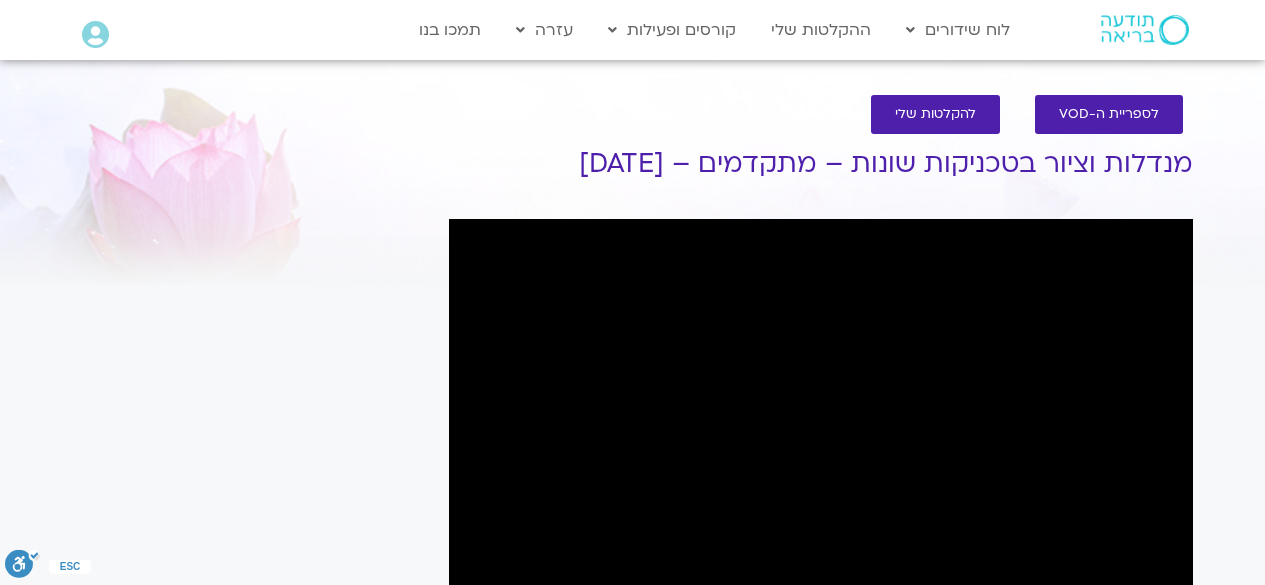 scroll, scrollTop: 0, scrollLeft: 0, axis: both 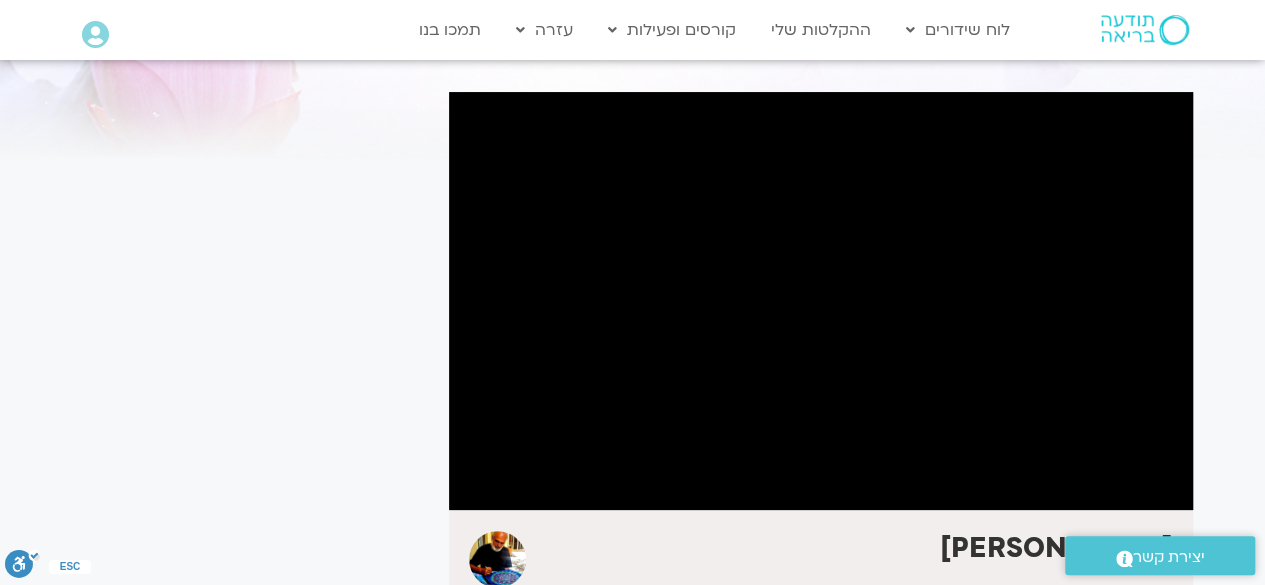 click on "לספריית ה-VOD
להקלטות שלי
מנדלות וציור בטכניקות שונות – מתקדמים – [DATE]
[PERSON_NAME] קדמי
הצטרפות לרשימת תפוצה
לינק תרומה  למורה" at bounding box center (632, 431) 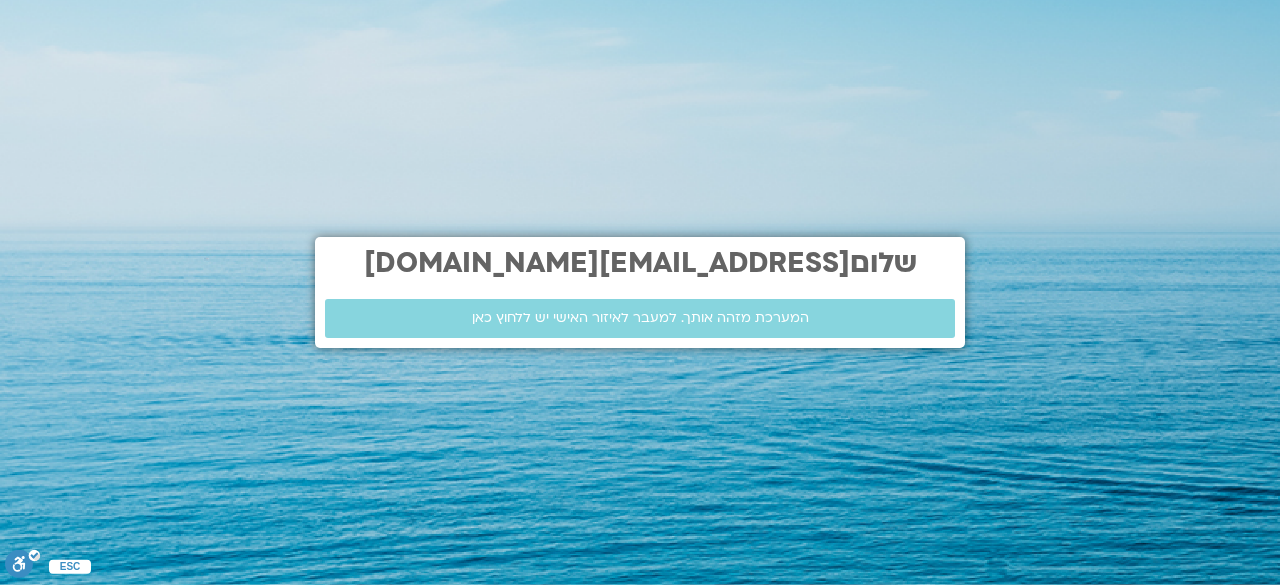 scroll, scrollTop: 0, scrollLeft: 0, axis: both 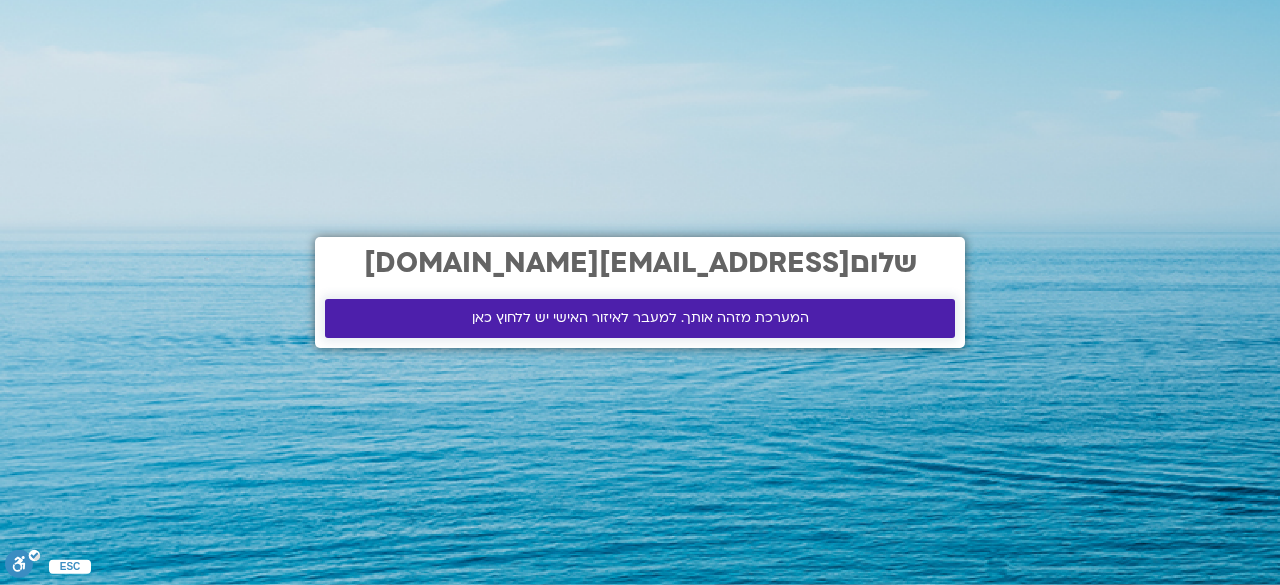 click on "המערכת מזהה אותך. למעבר לאיזור האישי יש ללחוץ כאן" at bounding box center [640, 318] 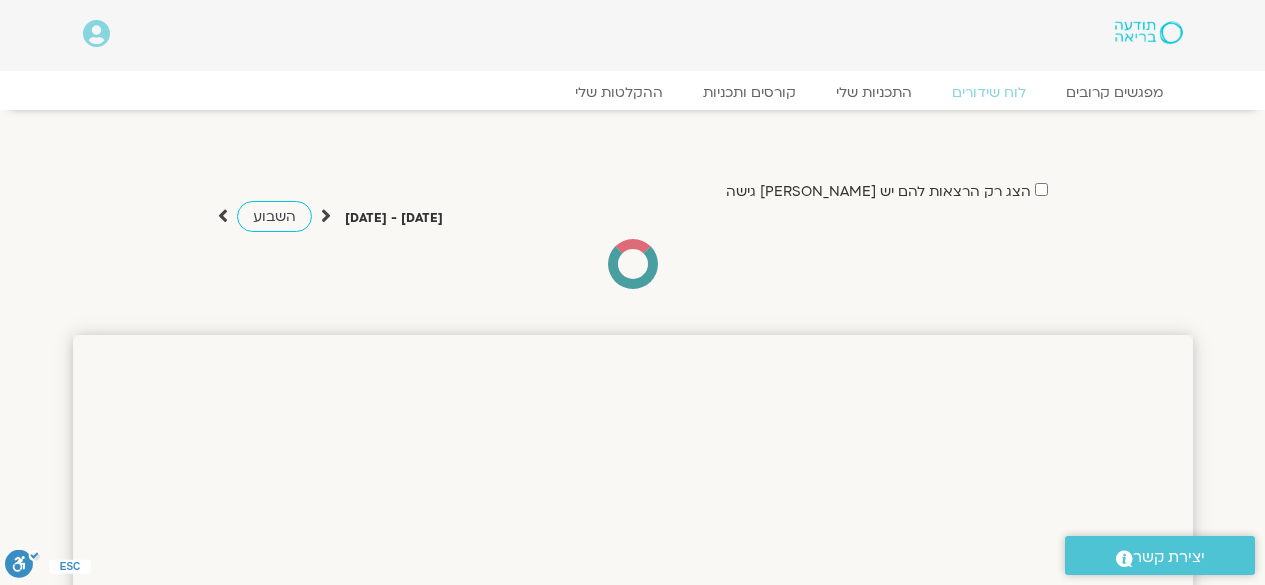 scroll, scrollTop: 0, scrollLeft: 0, axis: both 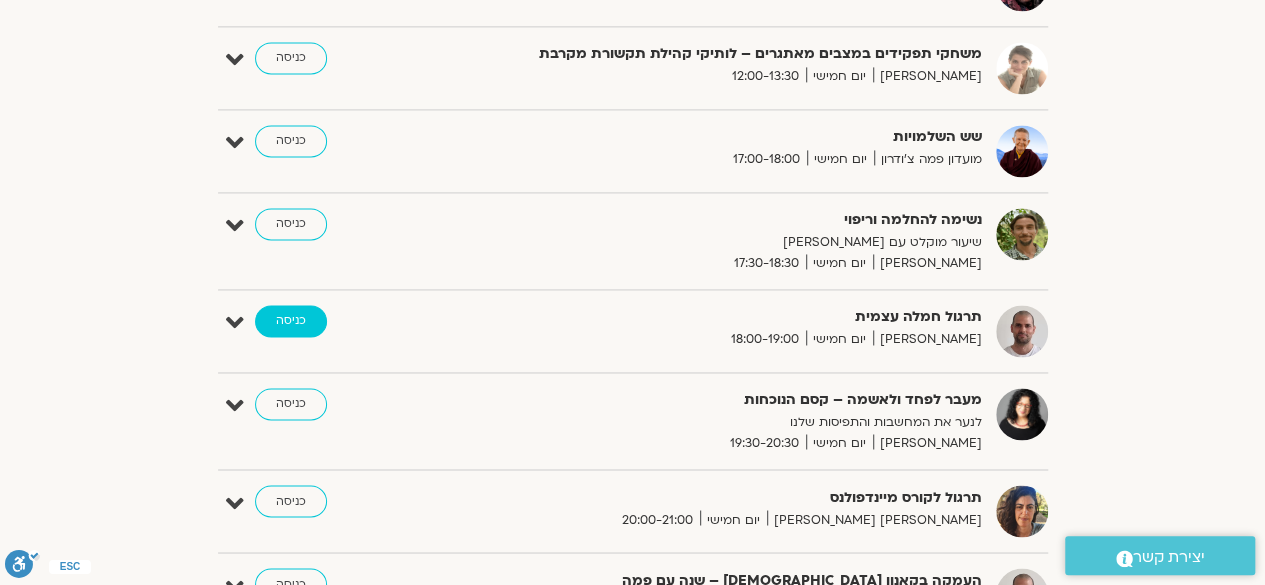click on "כניסה" at bounding box center (291, 321) 